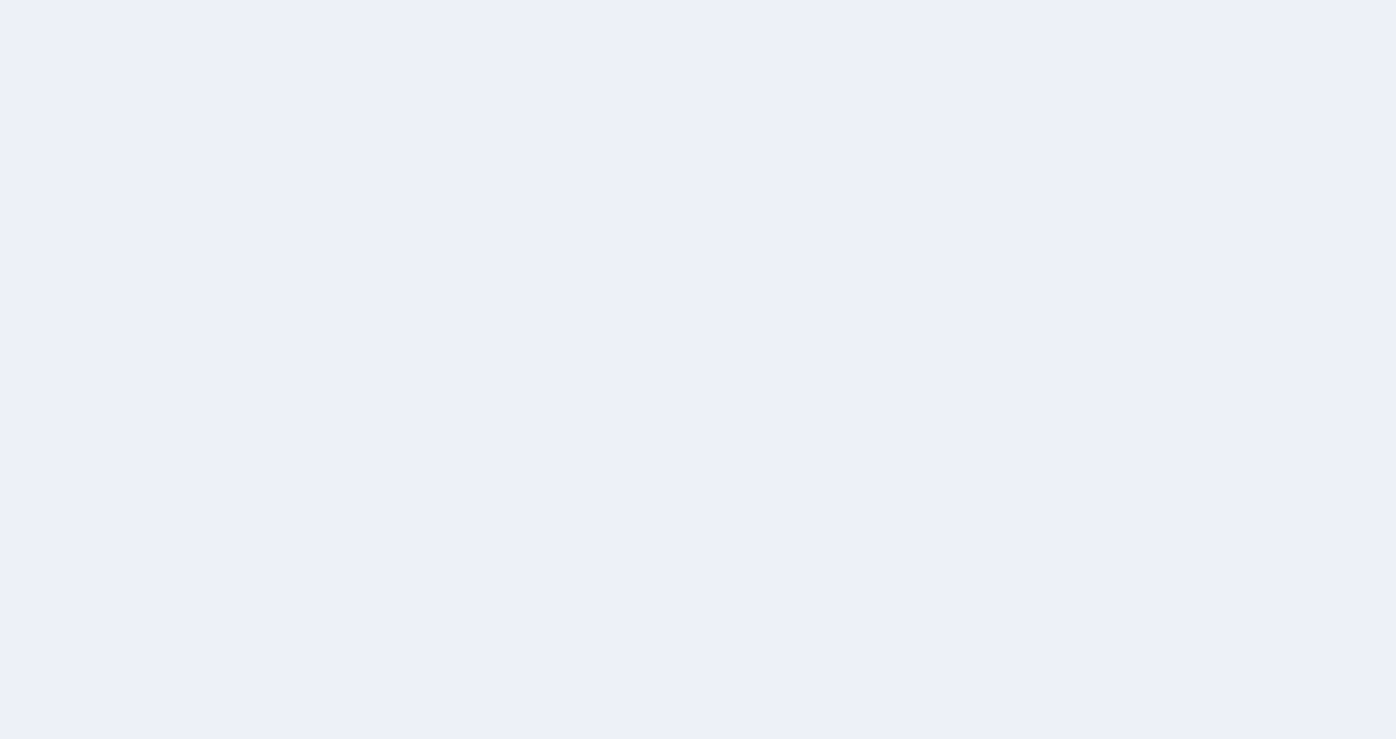 scroll, scrollTop: 0, scrollLeft: 0, axis: both 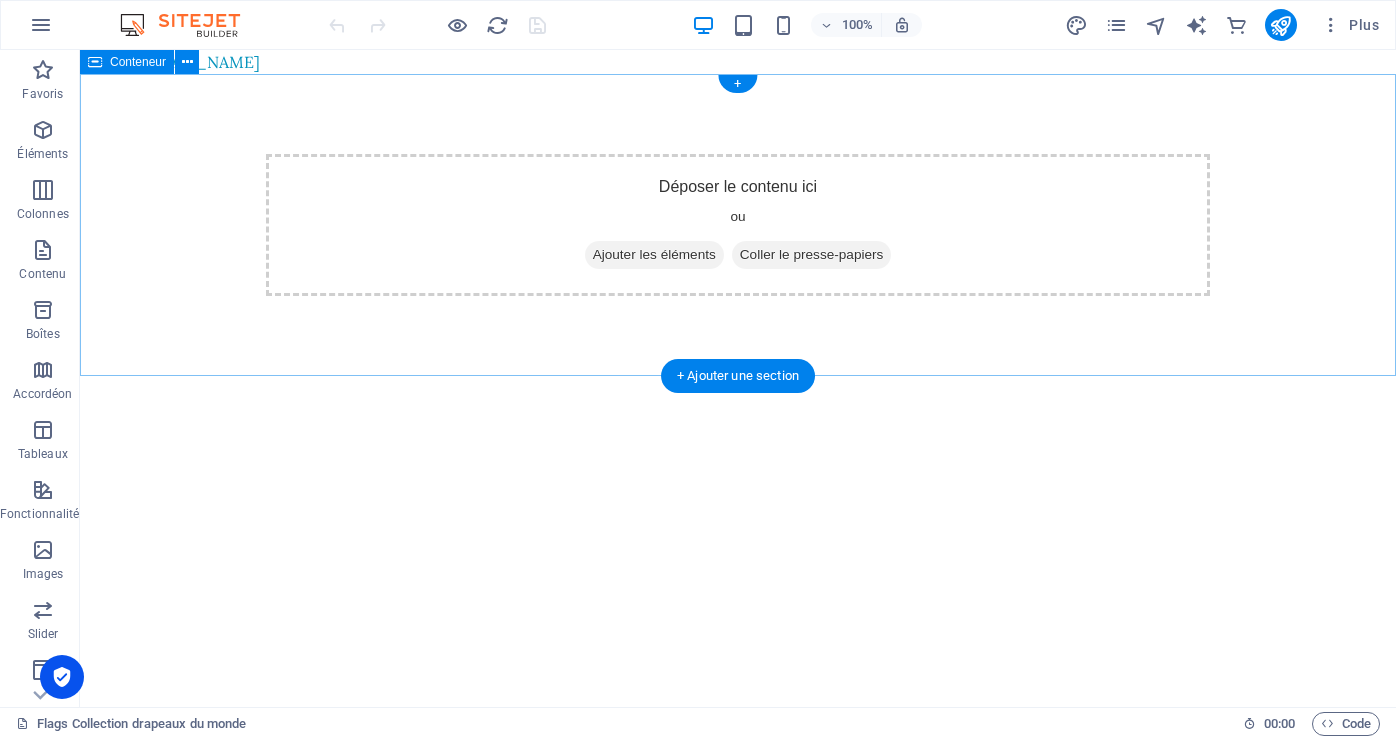 click on "Coller le presse-papiers" at bounding box center (812, 255) 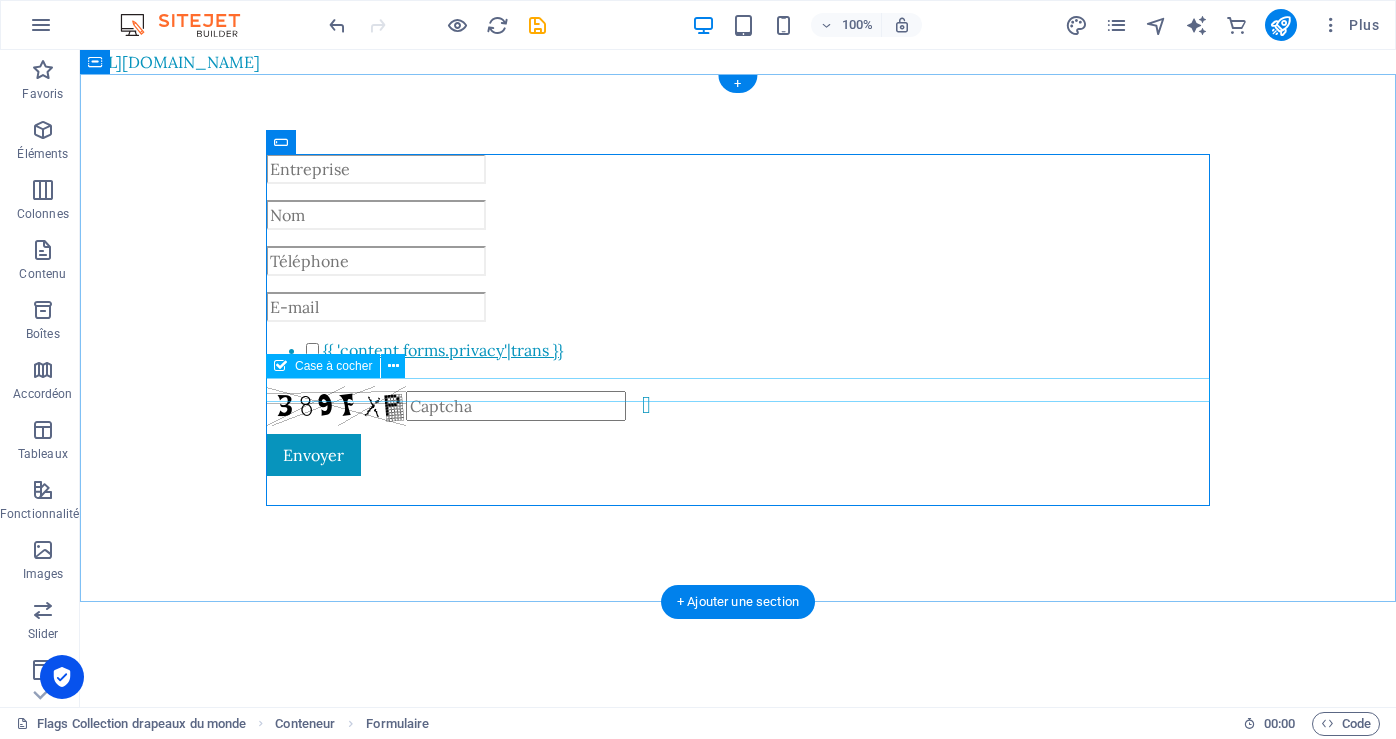 click on "{{ 'content.forms.privacy'|trans }}" at bounding box center [738, 354] 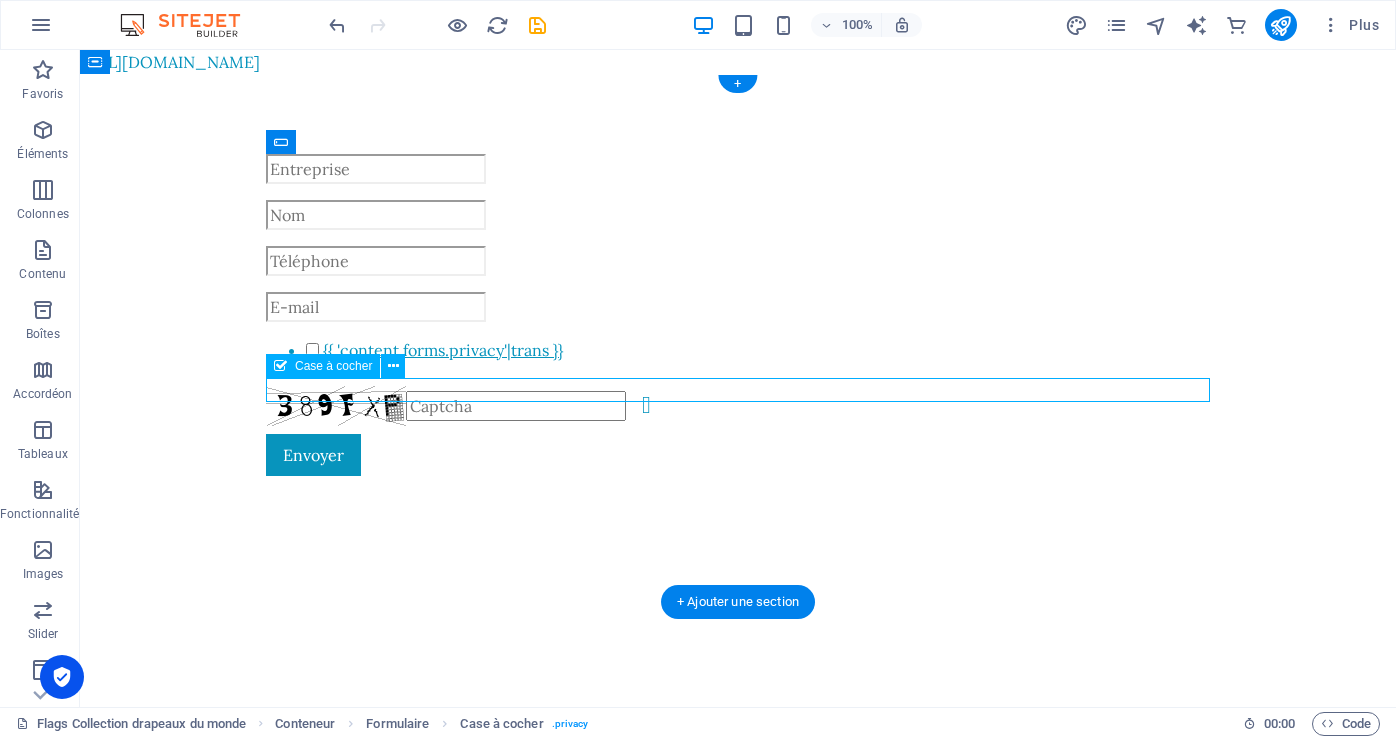 click on "{{ 'content.forms.privacy'|trans }}" at bounding box center [738, 354] 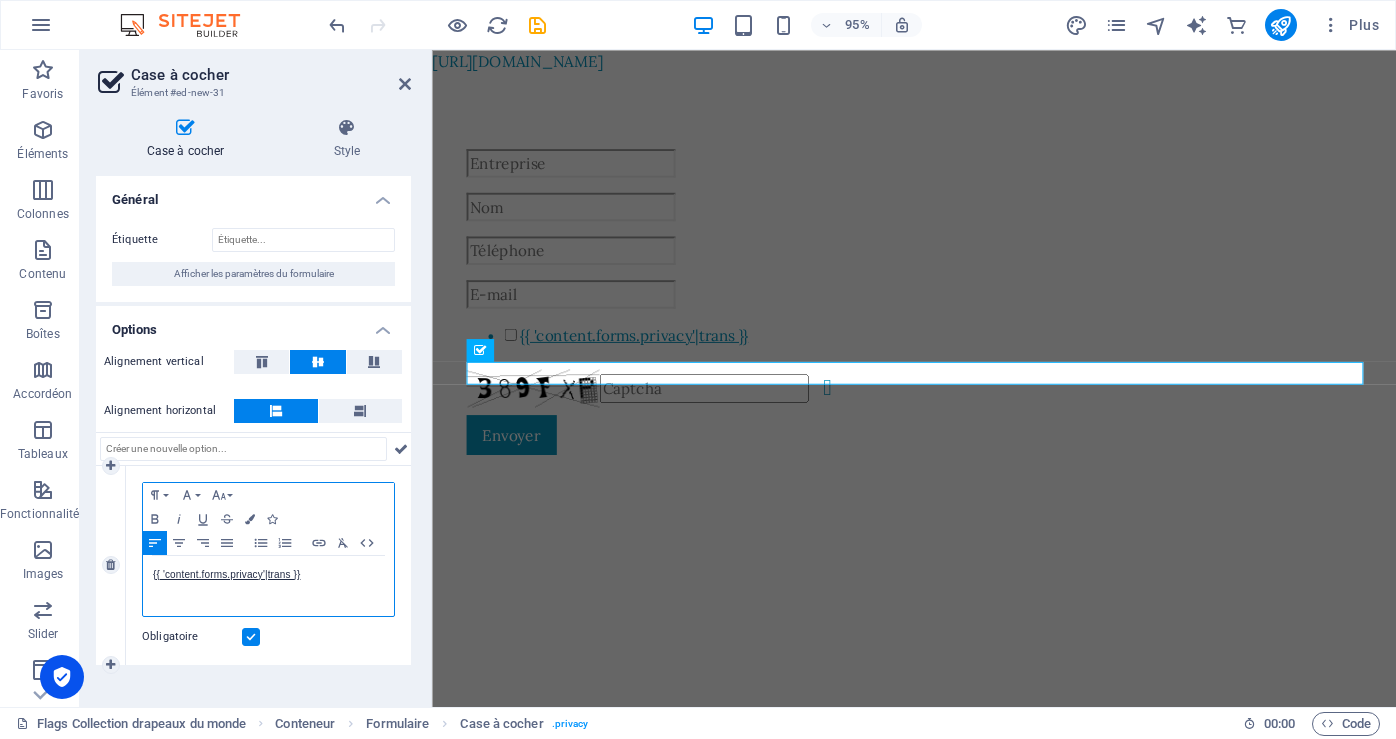 click on "{{ 'content.forms.privacy'|trans }}" at bounding box center (268, 575) 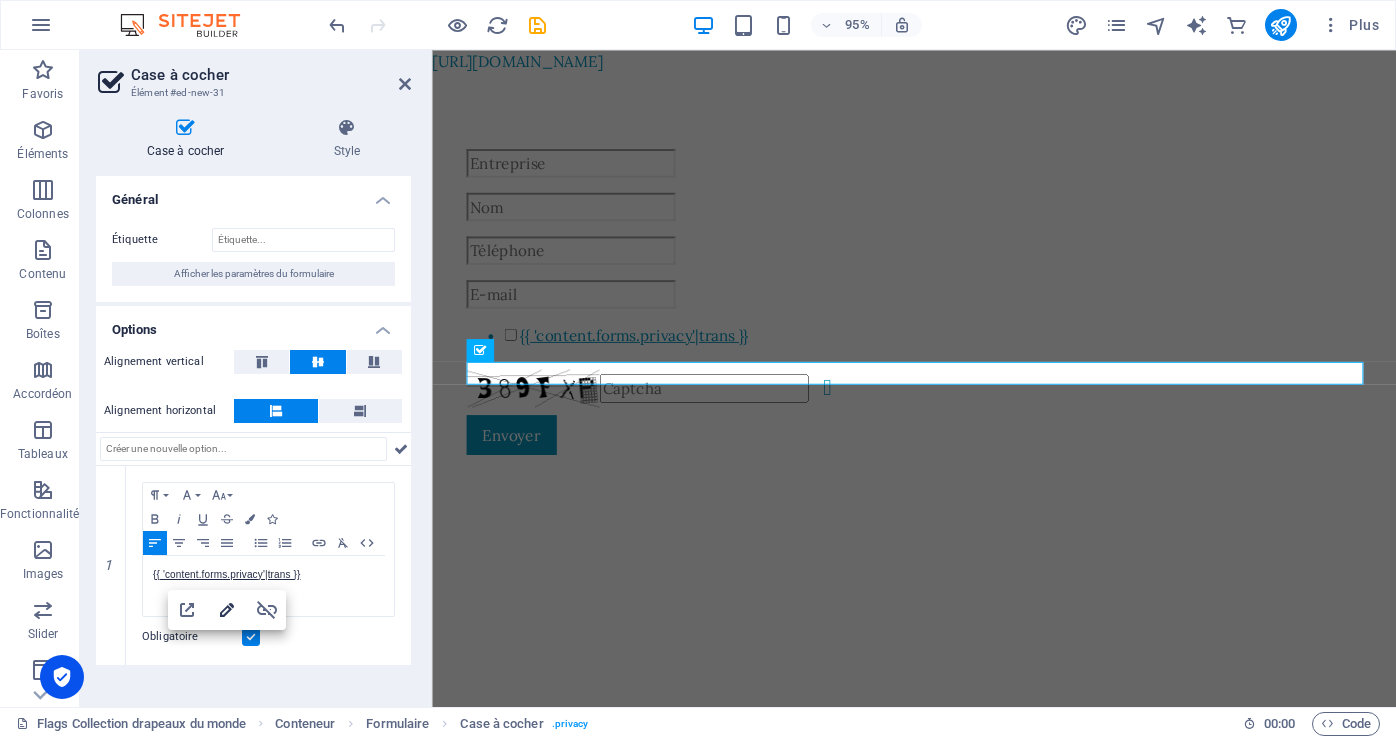 click 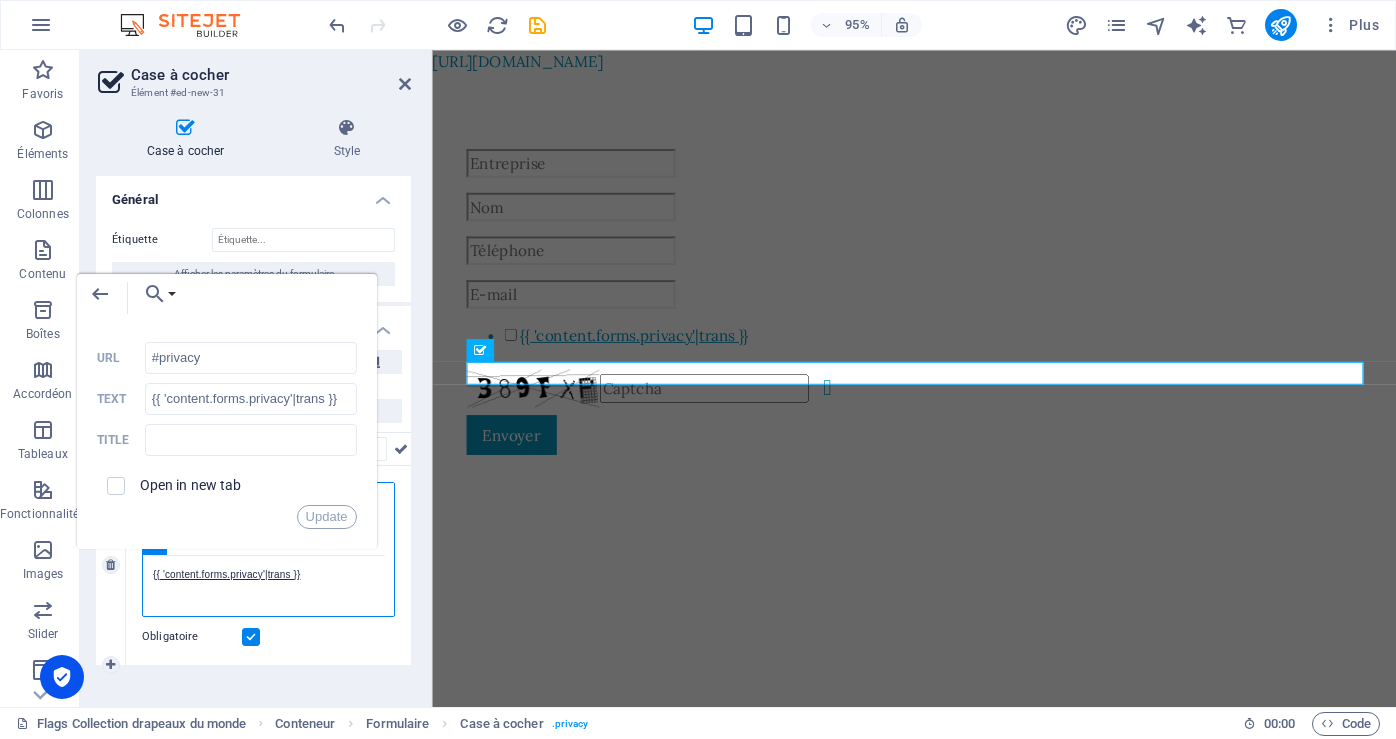 click on "{{ 'content.forms.privacy'|trans }}" at bounding box center (268, 586) 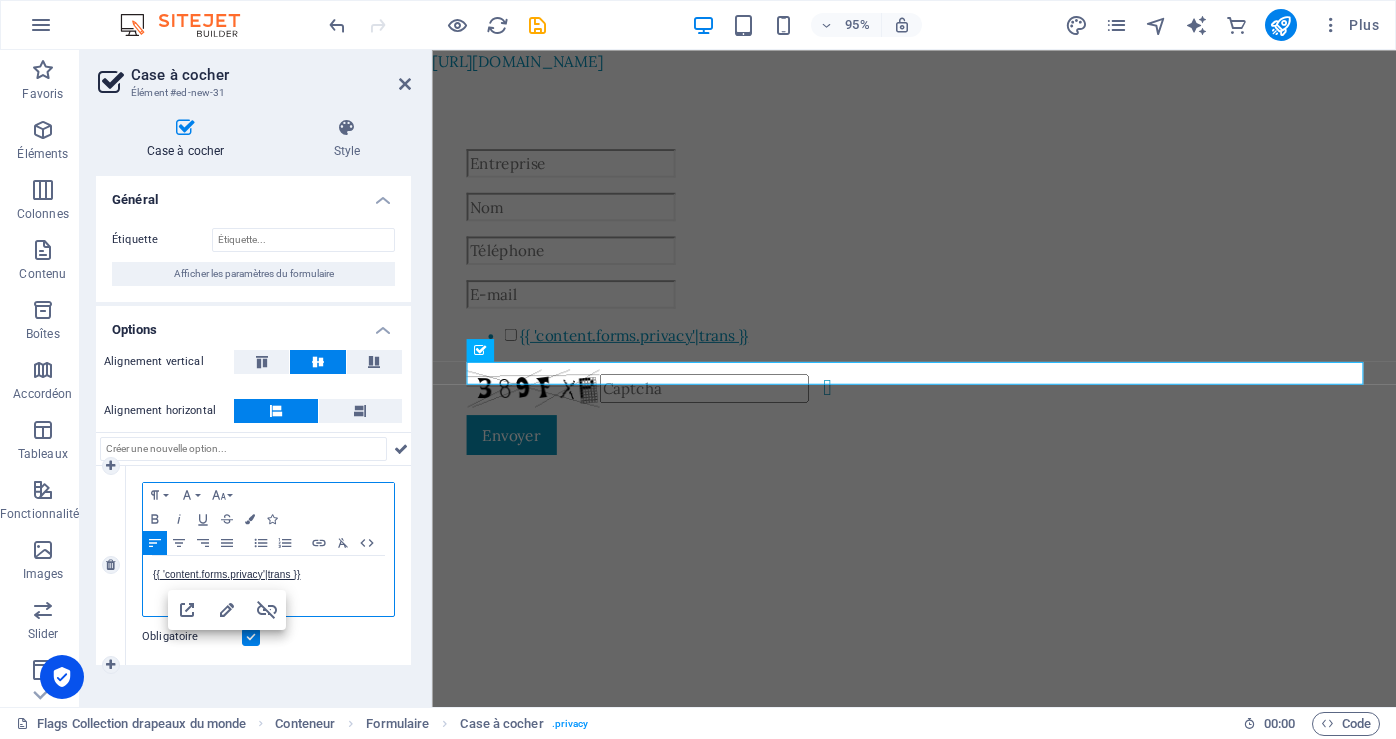 click on "{{ 'content.forms.privacy'|trans }}" at bounding box center [268, 586] 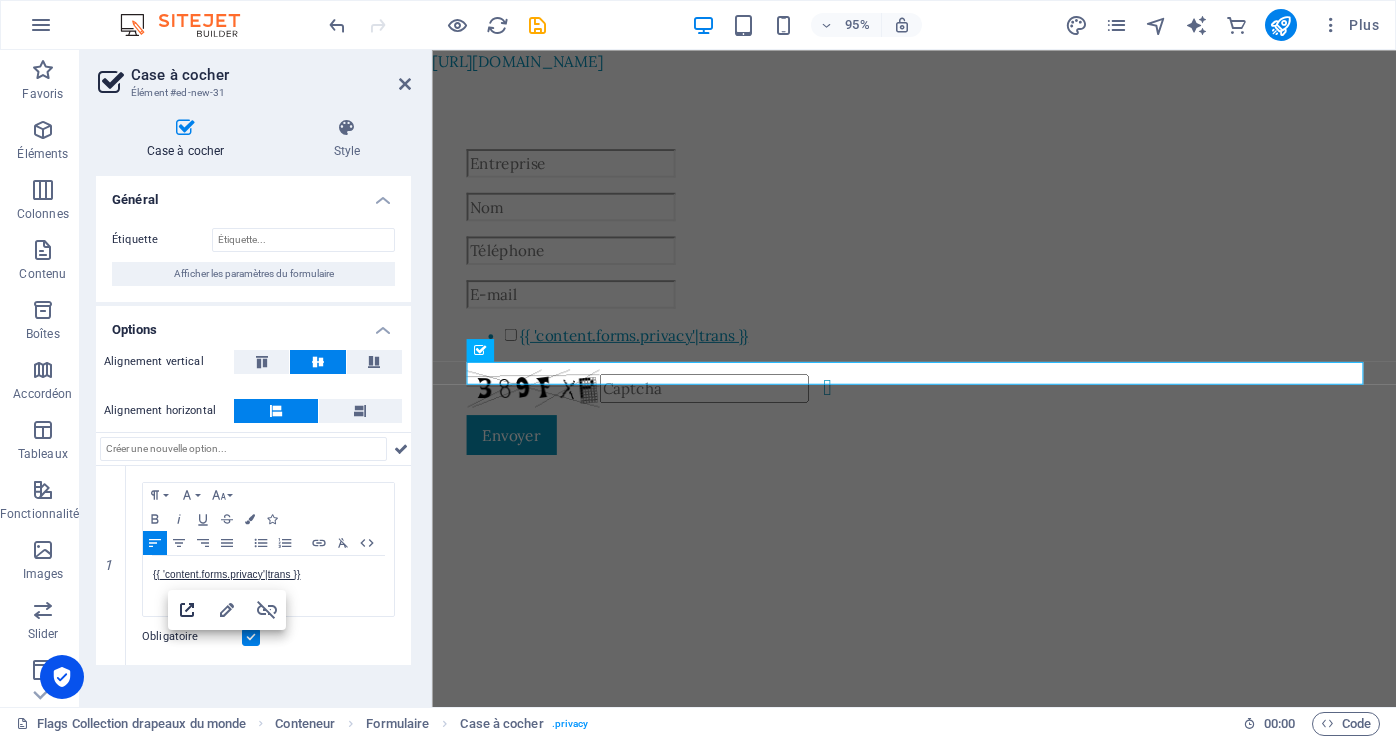 click 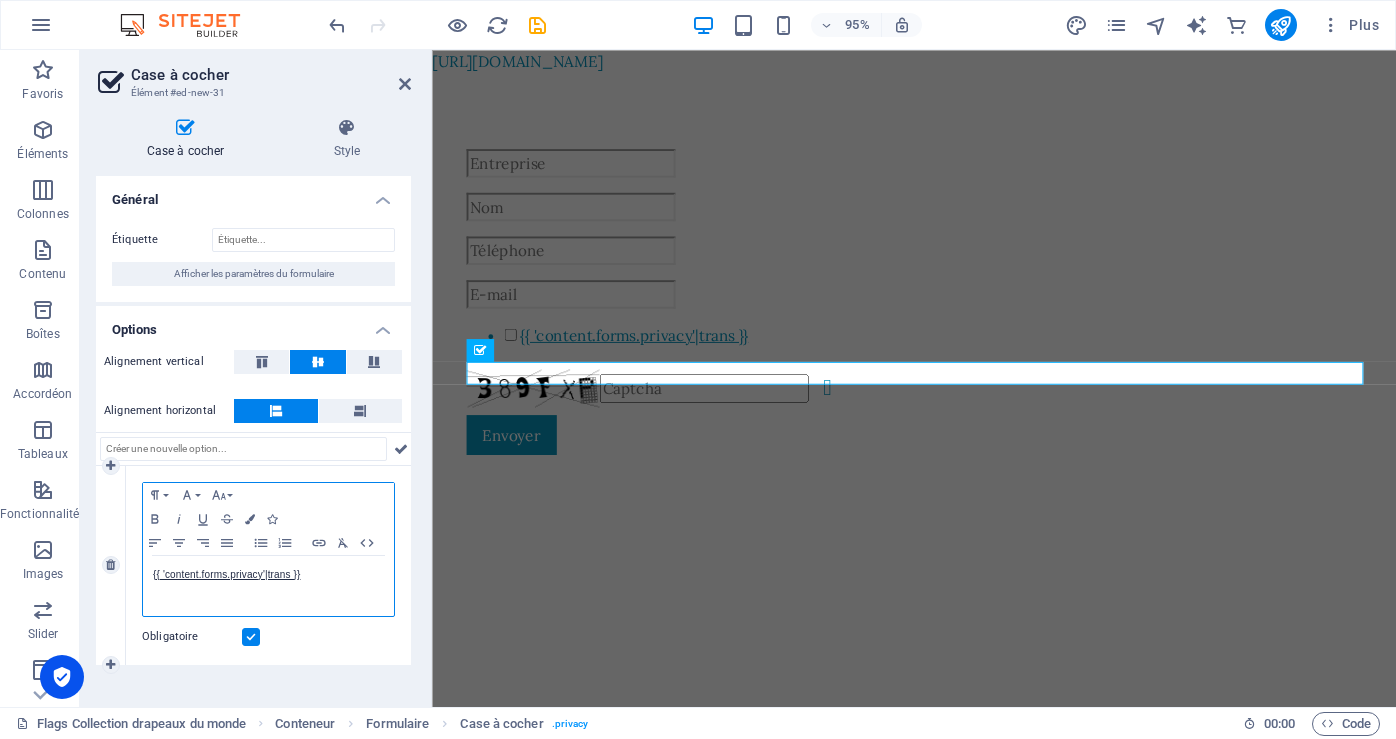 click on "{{ 'content.forms.privacy'|trans }}" at bounding box center [268, 575] 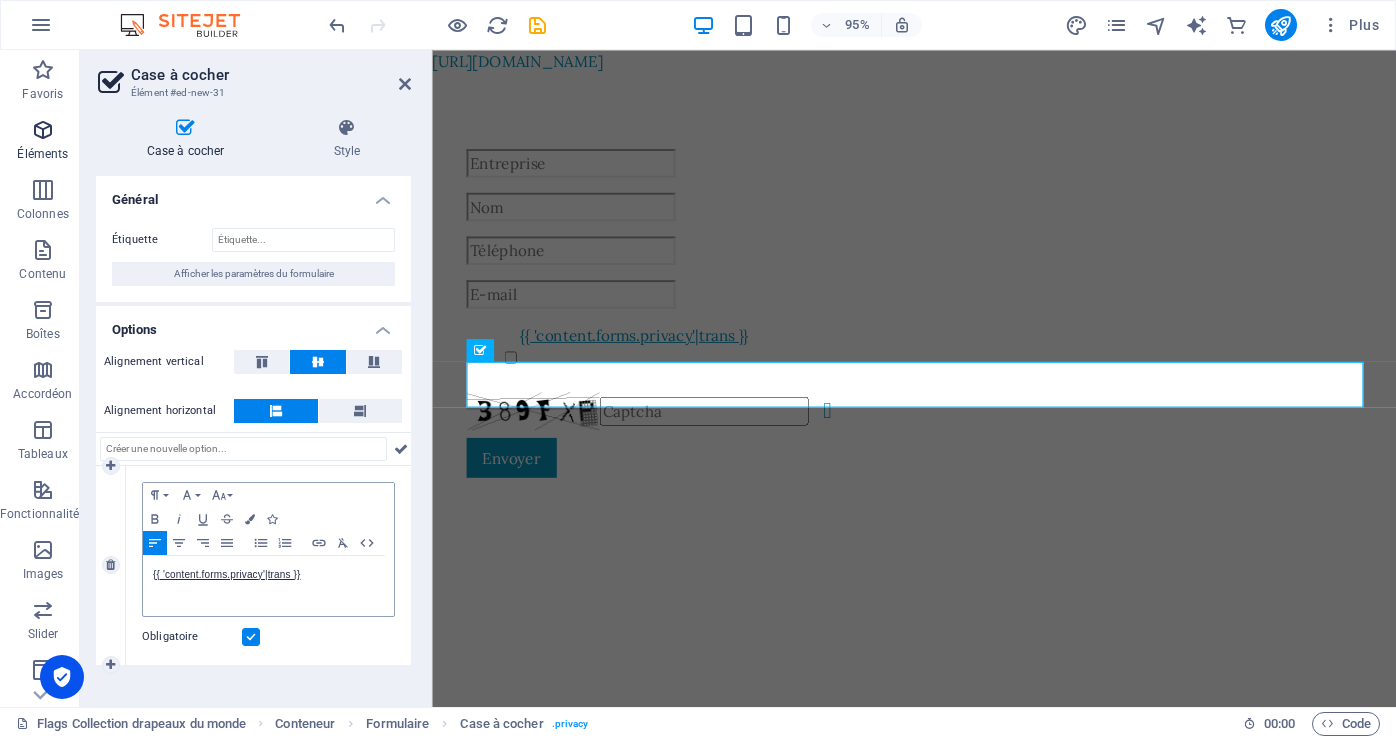 click on "Éléments" at bounding box center (42, 154) 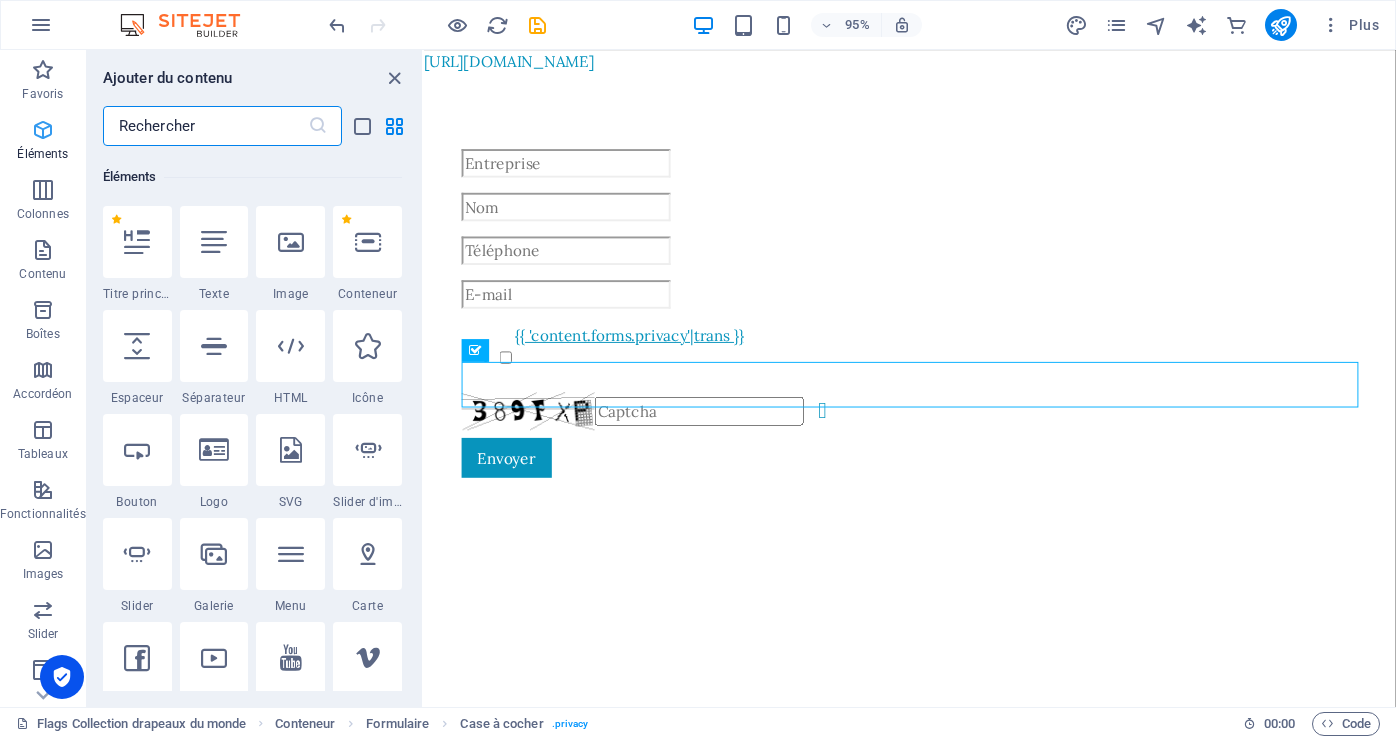 scroll, scrollTop: 213, scrollLeft: 0, axis: vertical 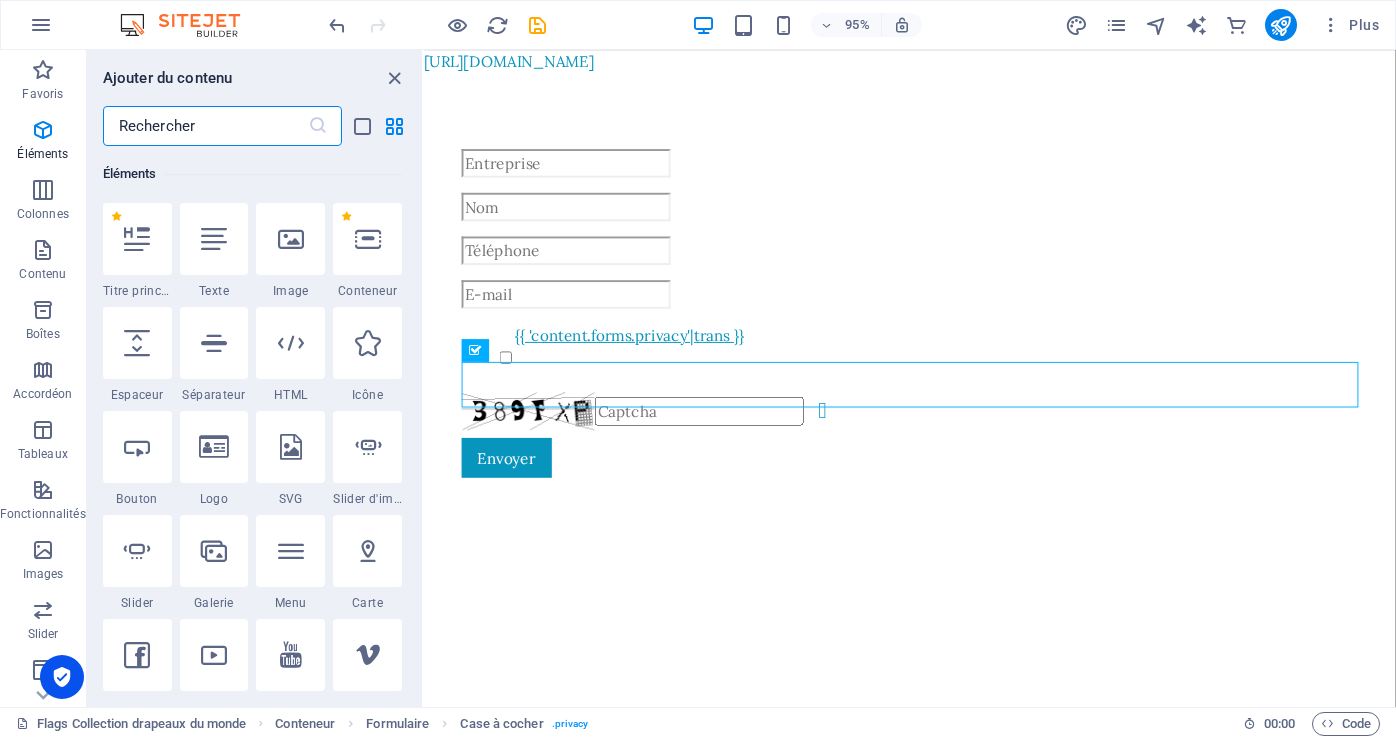 click at bounding box center (205, 126) 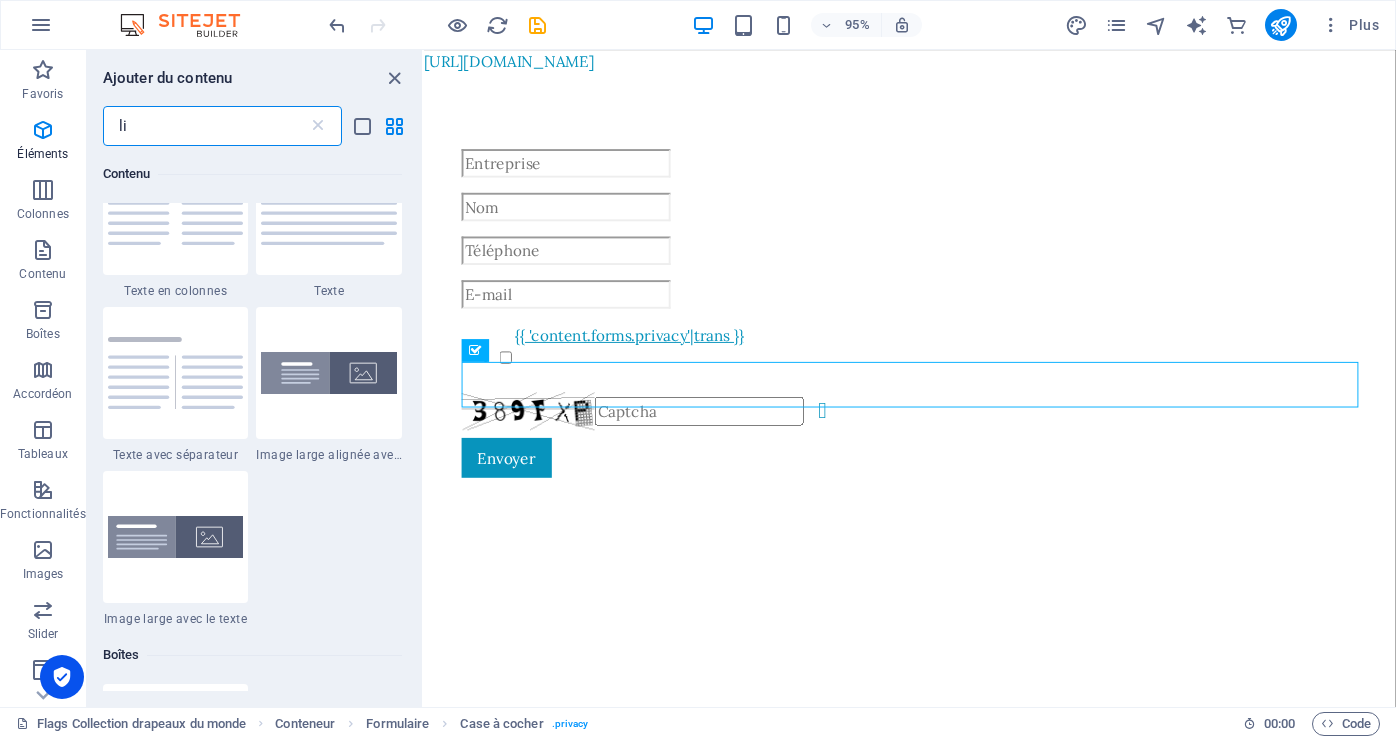 scroll, scrollTop: 0, scrollLeft: 0, axis: both 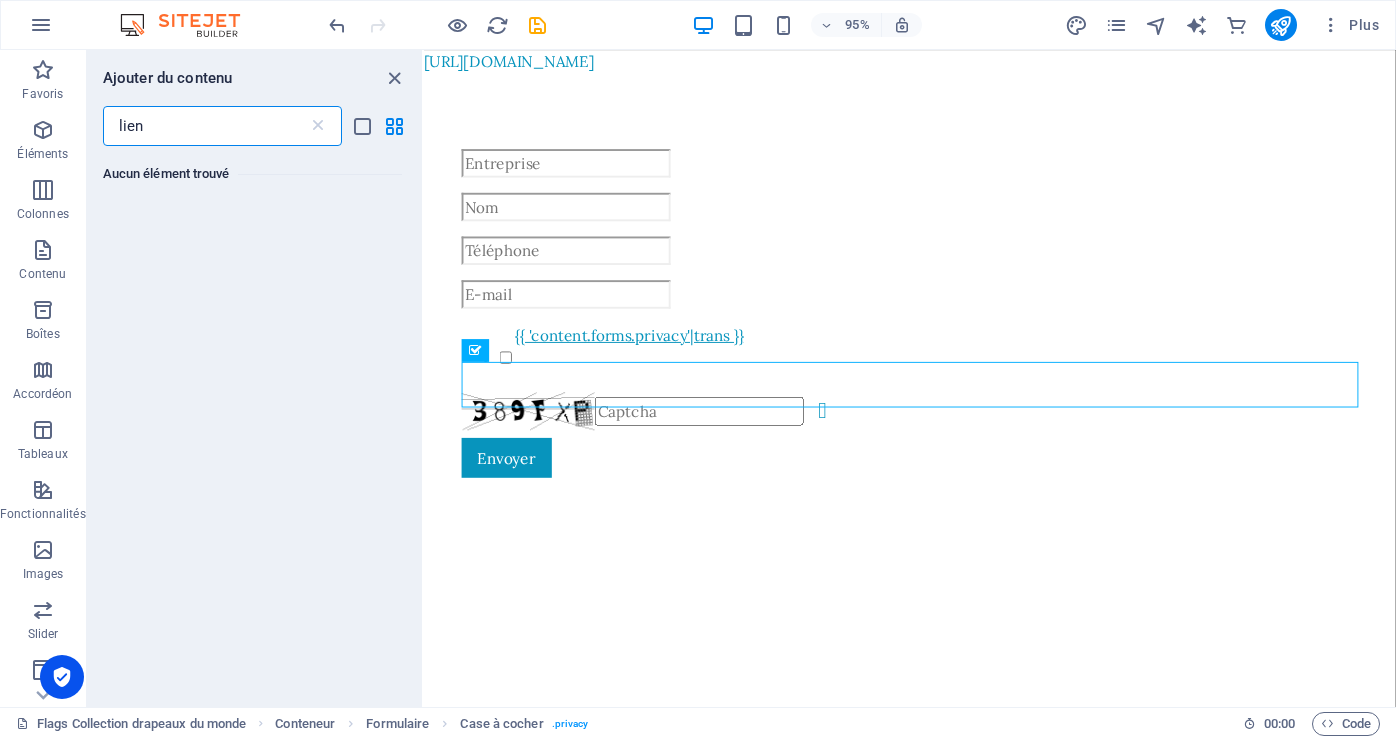 click on "lien" at bounding box center [205, 126] 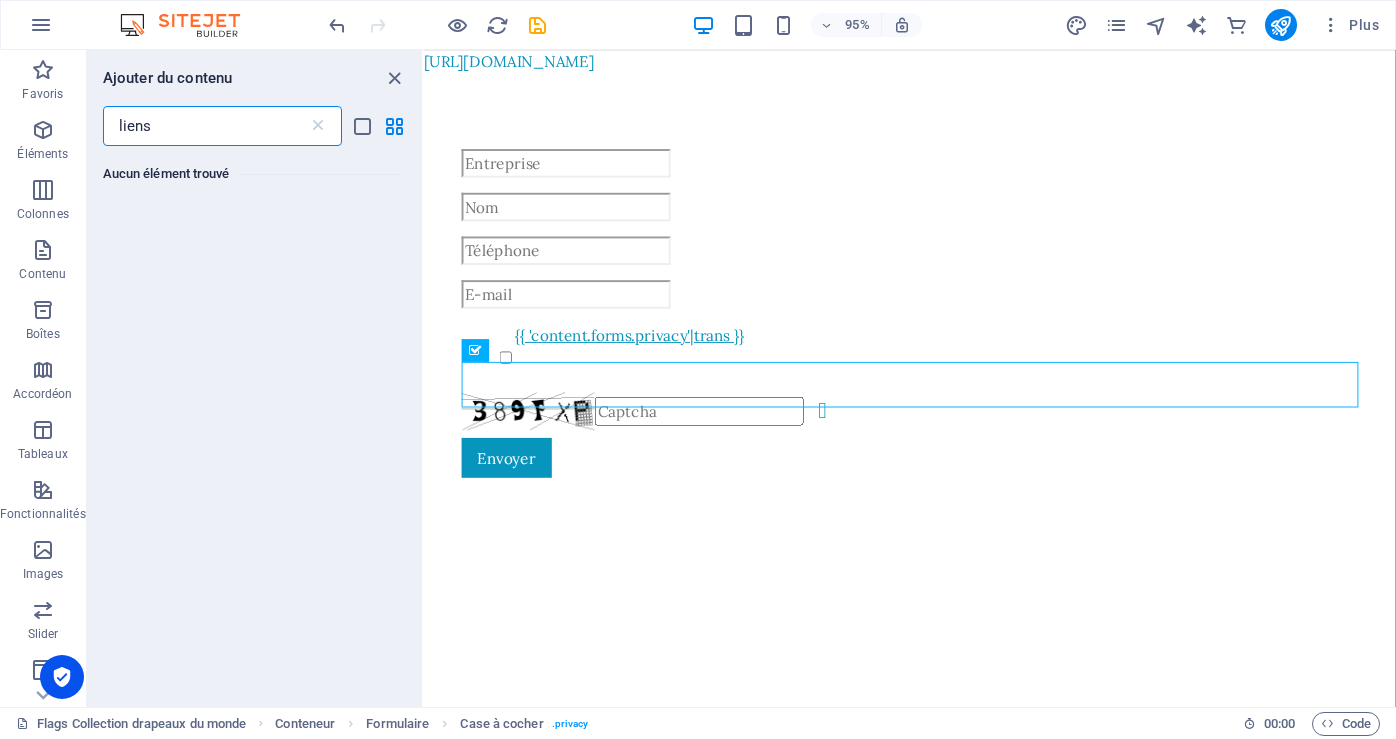 drag, startPoint x: 165, startPoint y: 128, endPoint x: 104, endPoint y: 128, distance: 61 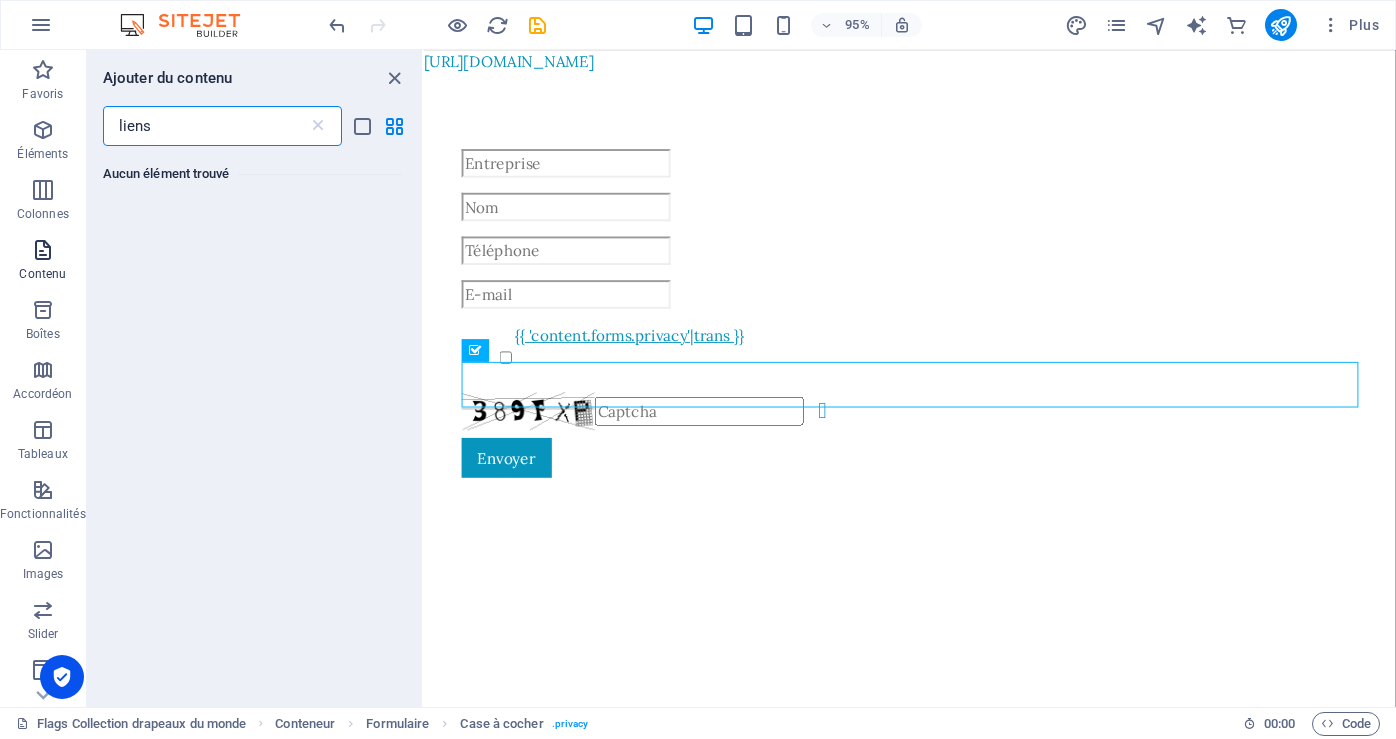 type on "liens" 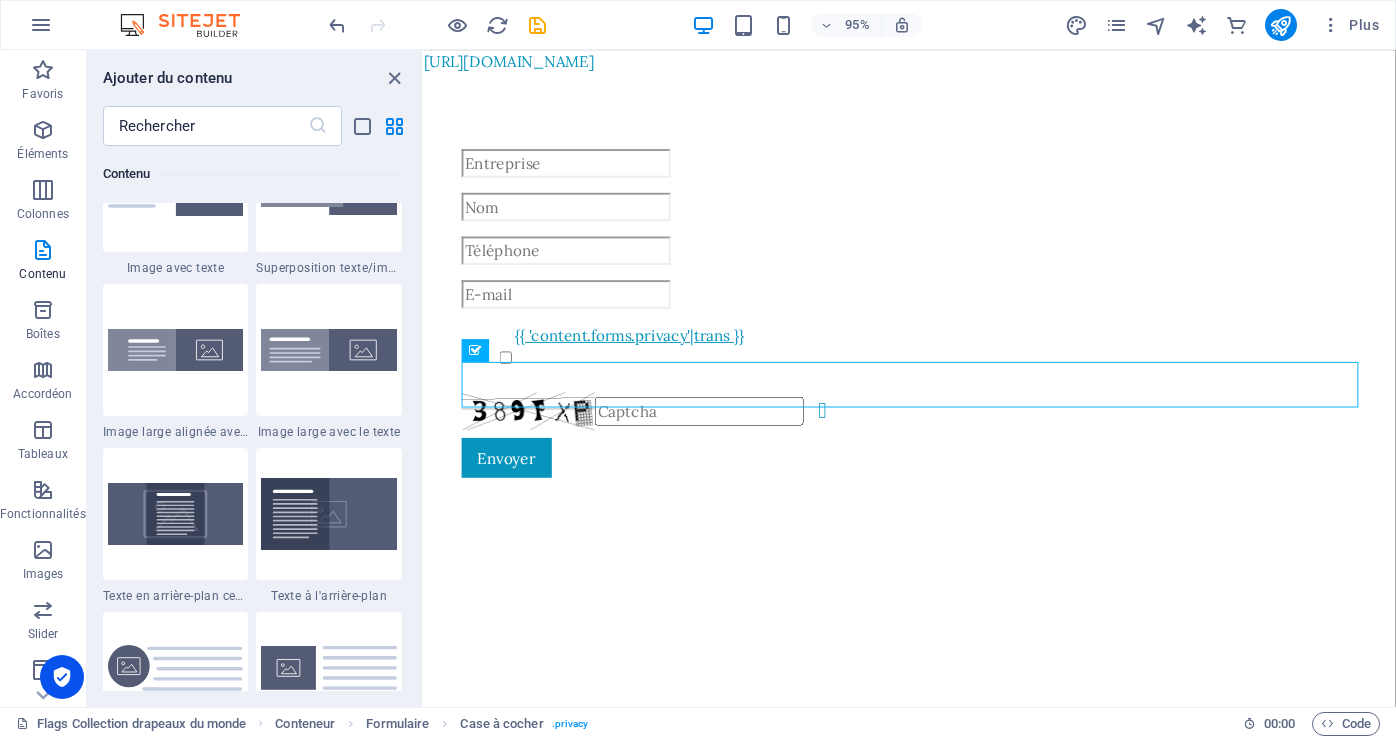 scroll, scrollTop: 3999, scrollLeft: 0, axis: vertical 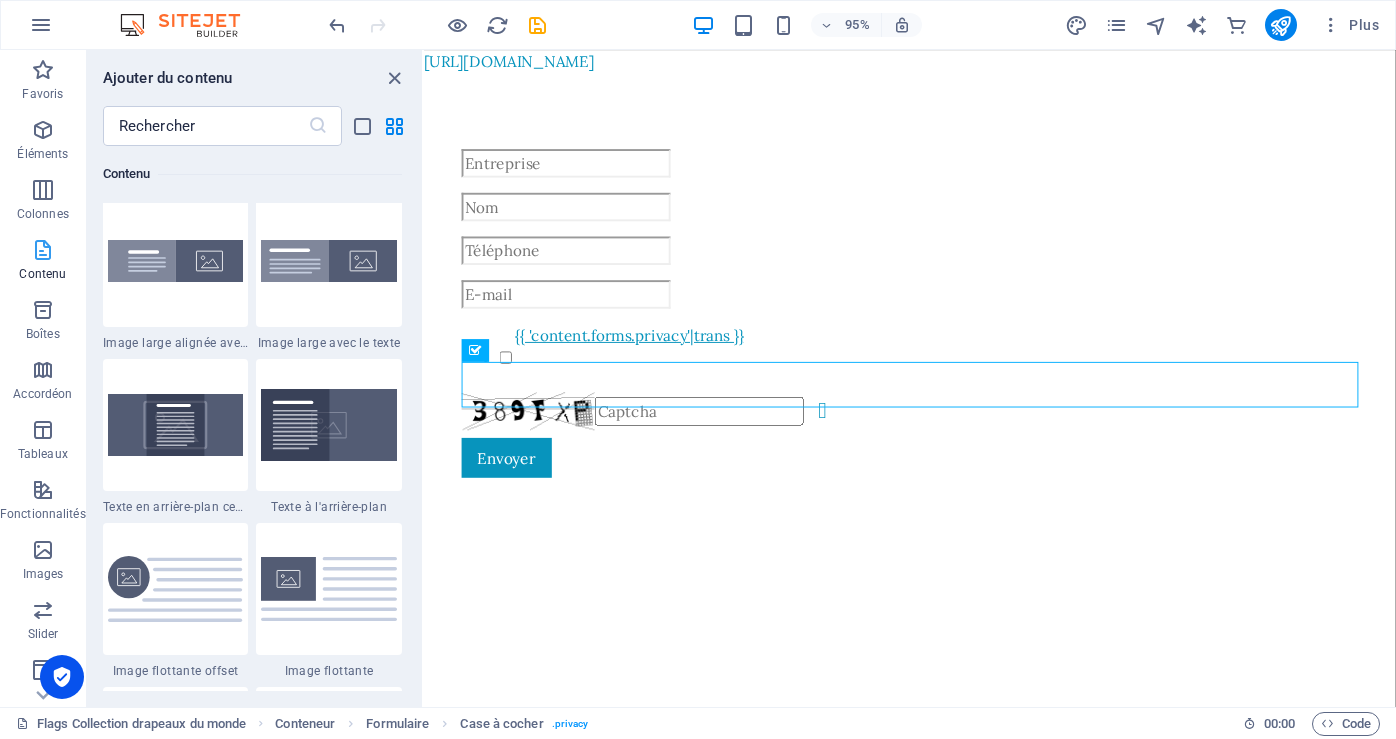 click at bounding box center (43, 250) 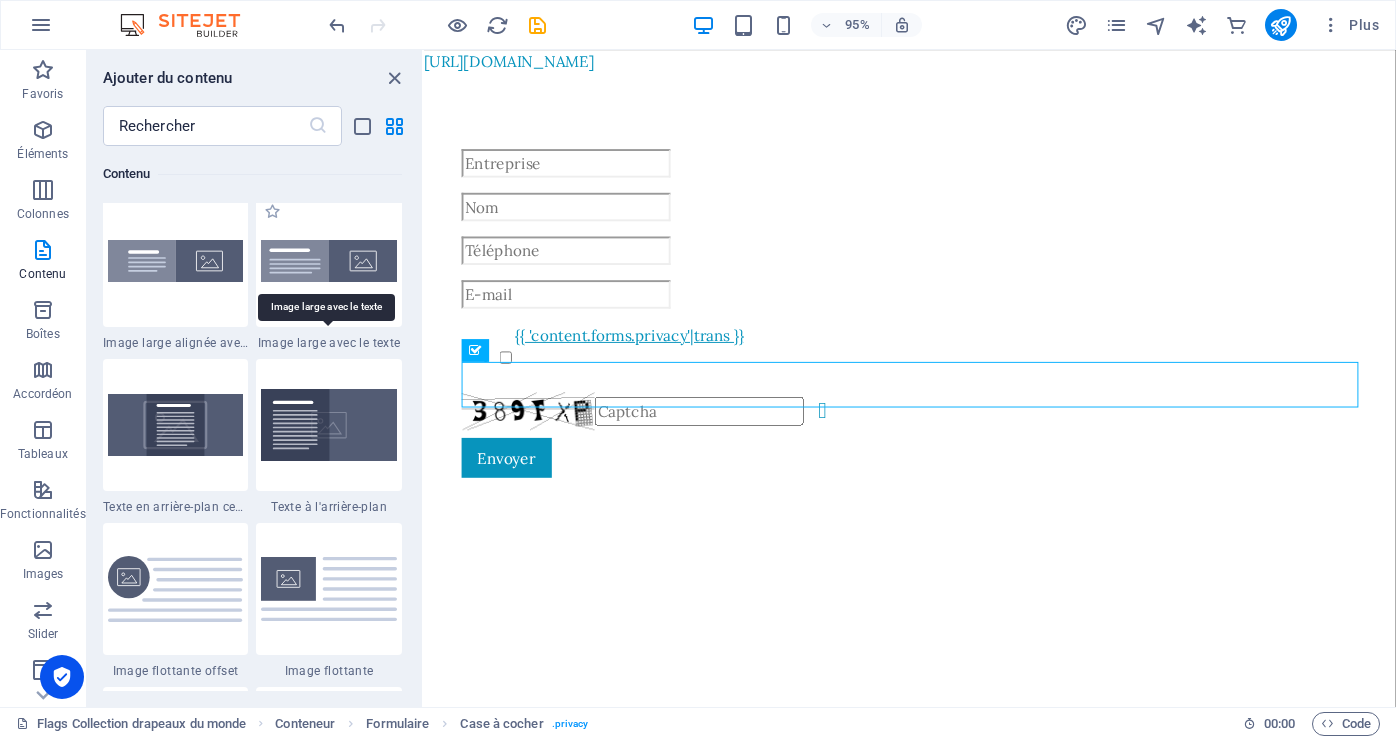 scroll, scrollTop: 4099, scrollLeft: 0, axis: vertical 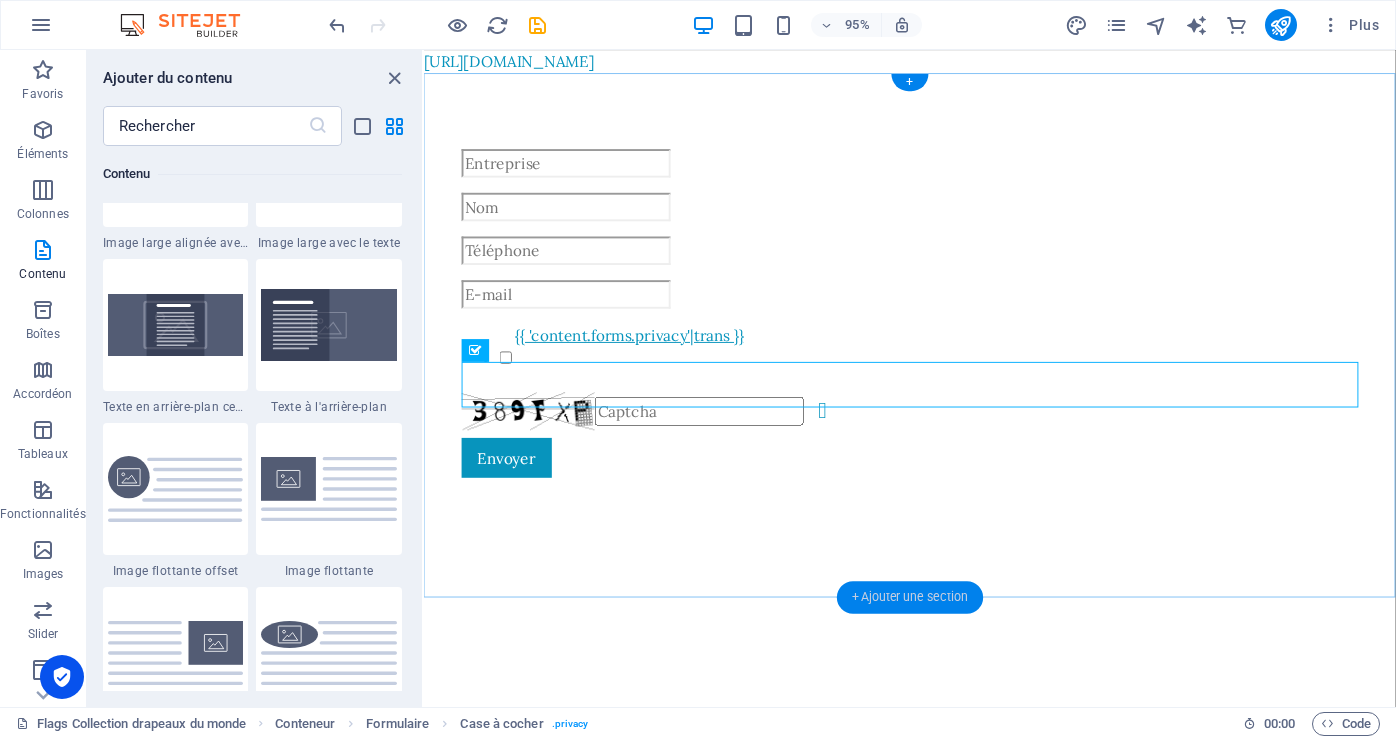 click on "+ Ajouter une section" at bounding box center [910, 597] 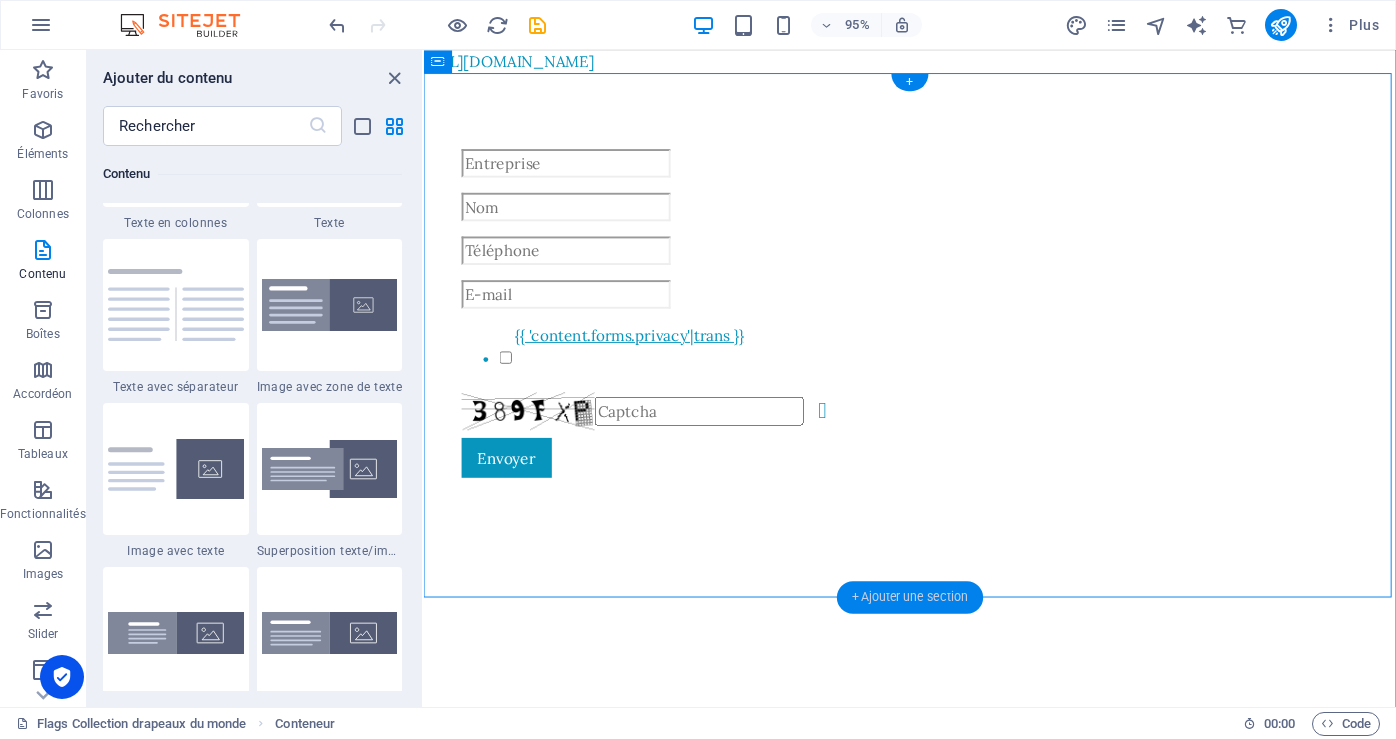 scroll, scrollTop: 3499, scrollLeft: 0, axis: vertical 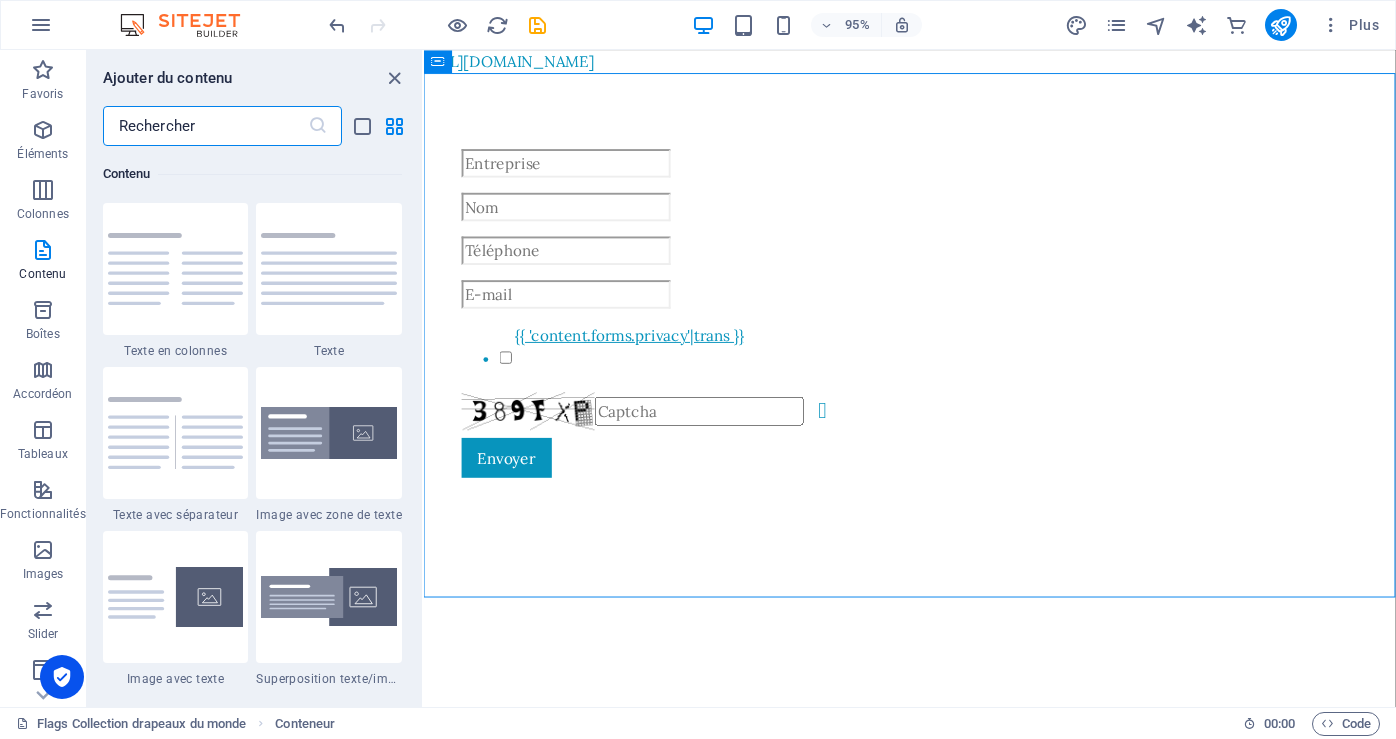 click at bounding box center [205, 126] 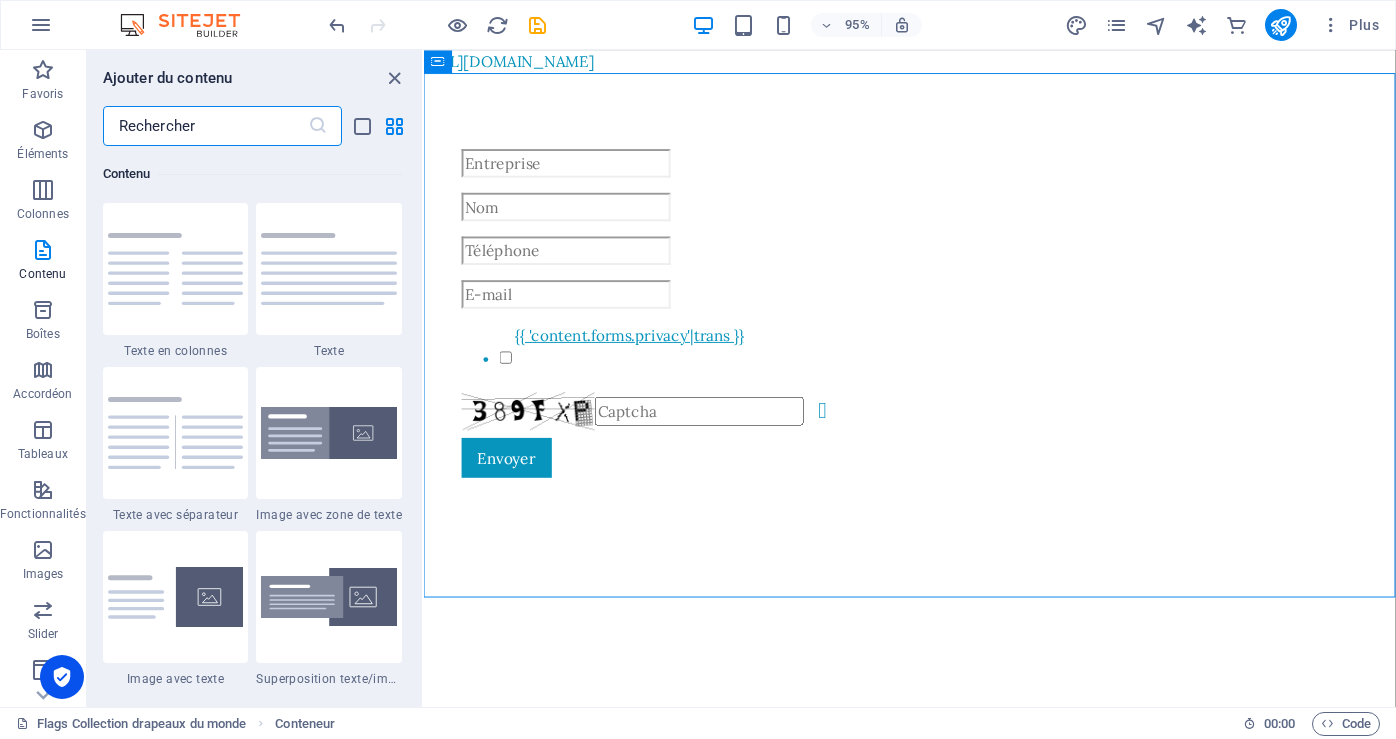paste on "[URL][DOMAIN_NAME]" 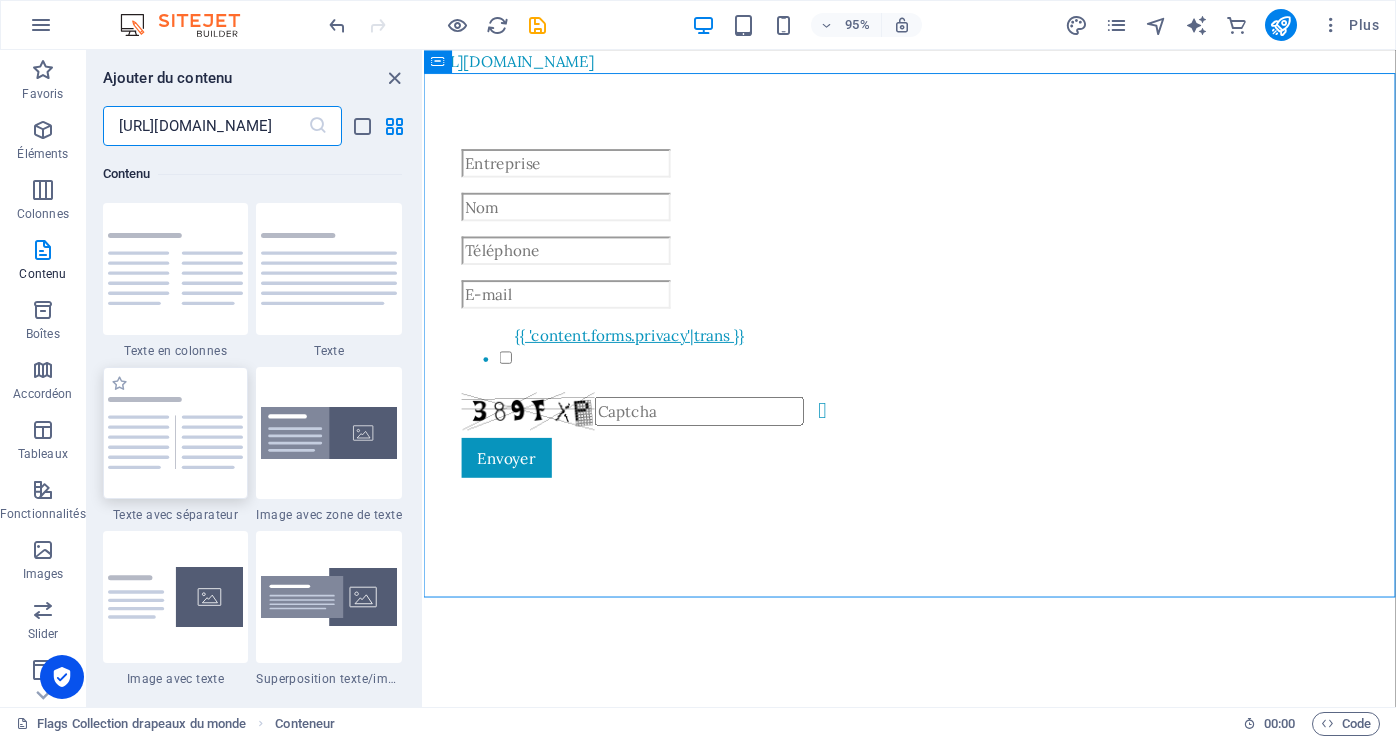 scroll, scrollTop: 0, scrollLeft: 163, axis: horizontal 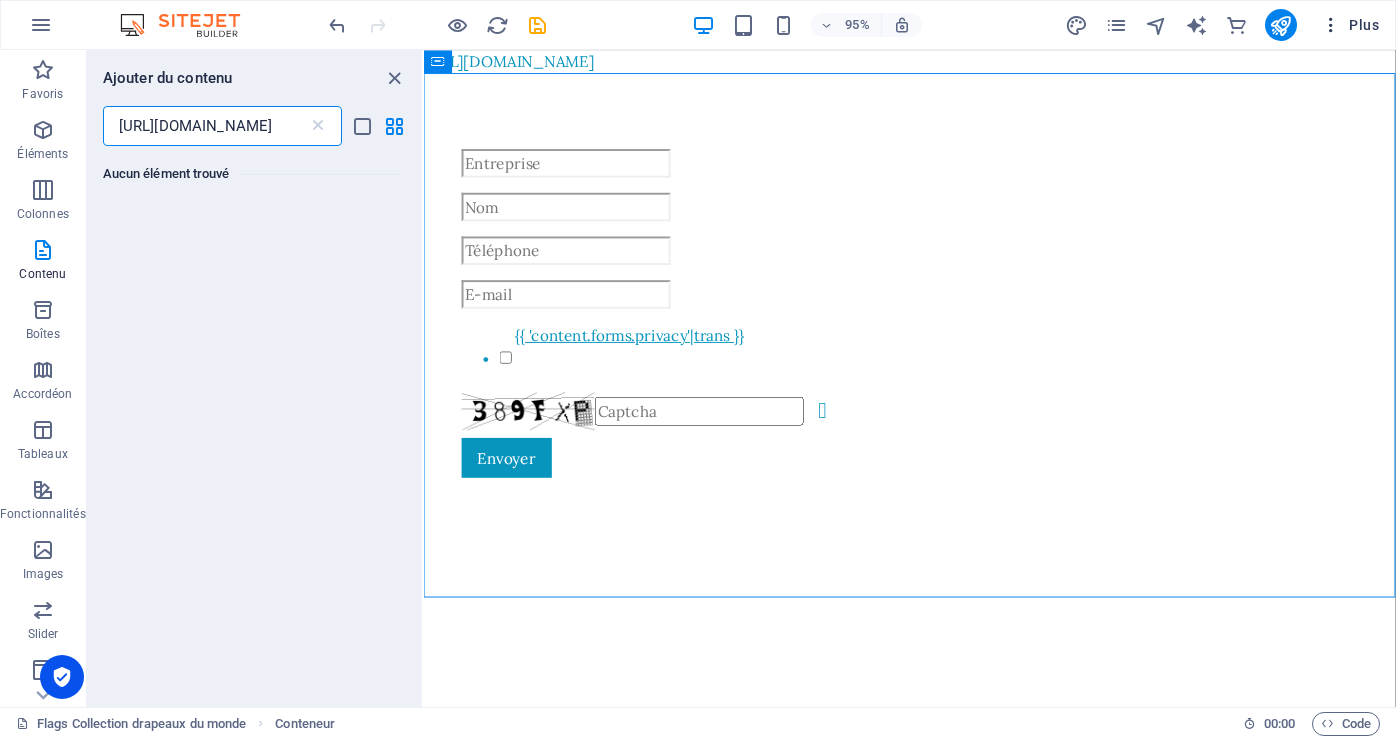 type on "[URL][DOMAIN_NAME]" 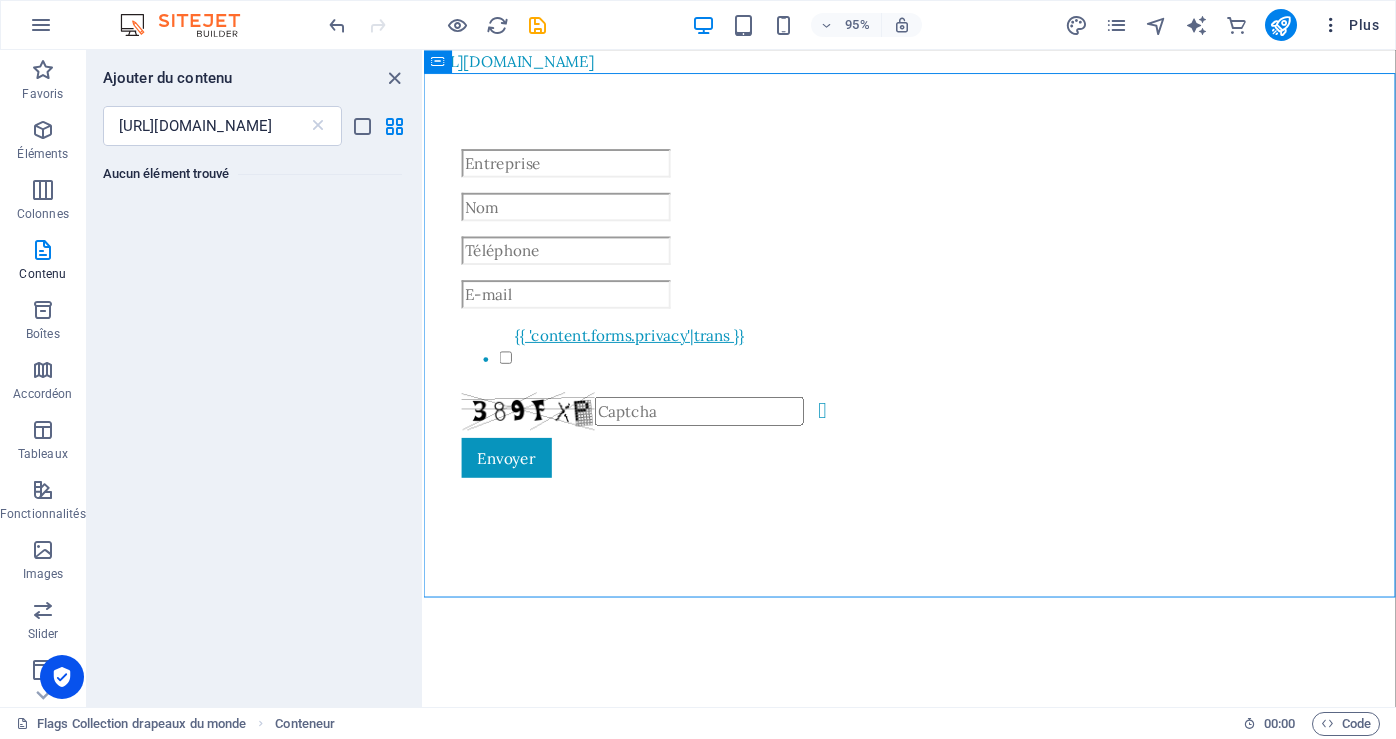 scroll, scrollTop: 0, scrollLeft: 0, axis: both 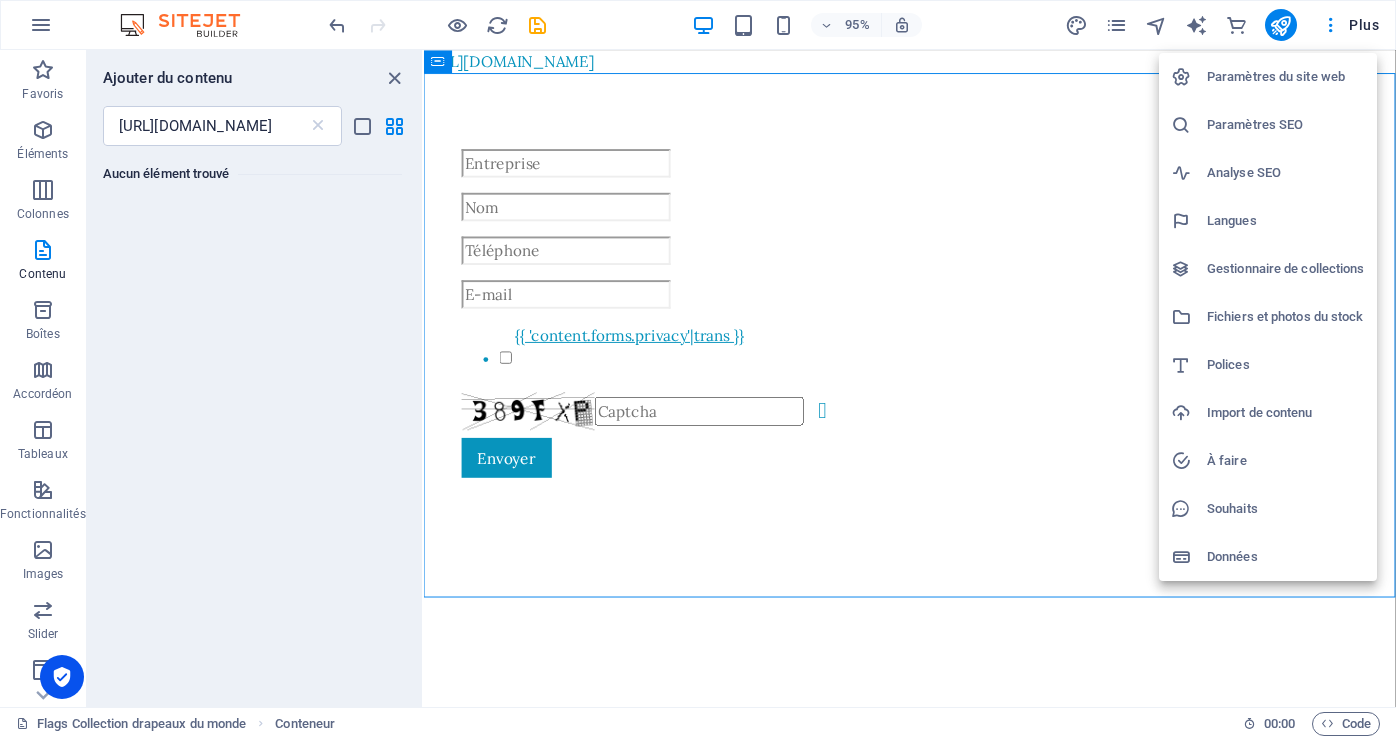 click on "Paramètres du site web" at bounding box center [1286, 77] 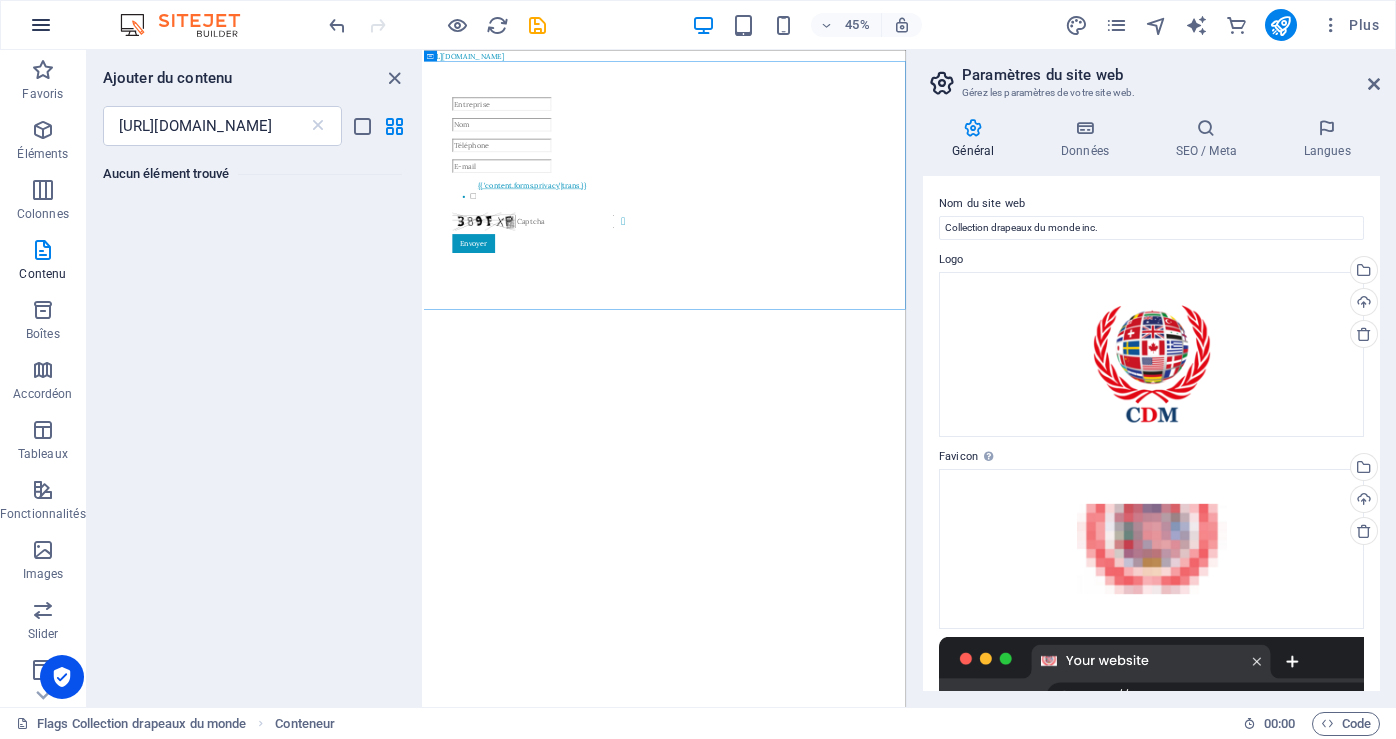 click at bounding box center [41, 25] 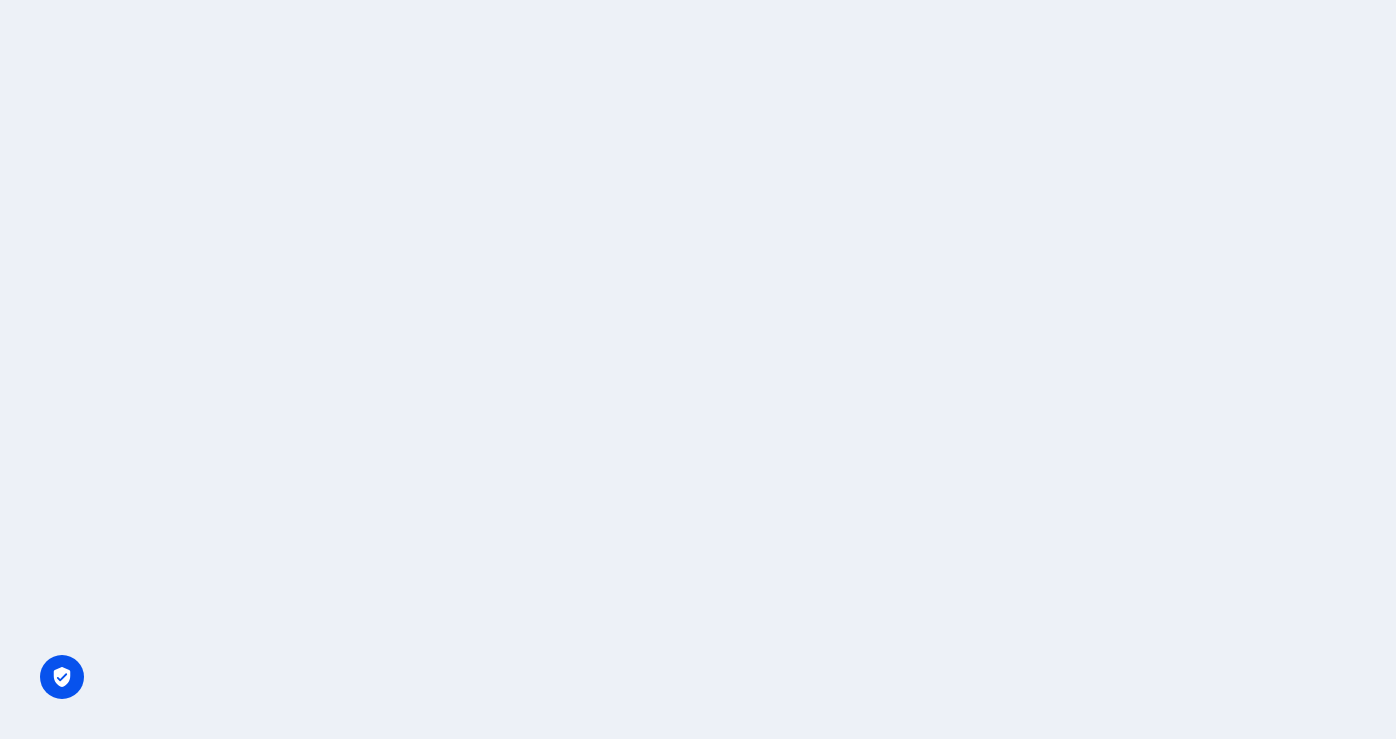 scroll, scrollTop: 0, scrollLeft: 0, axis: both 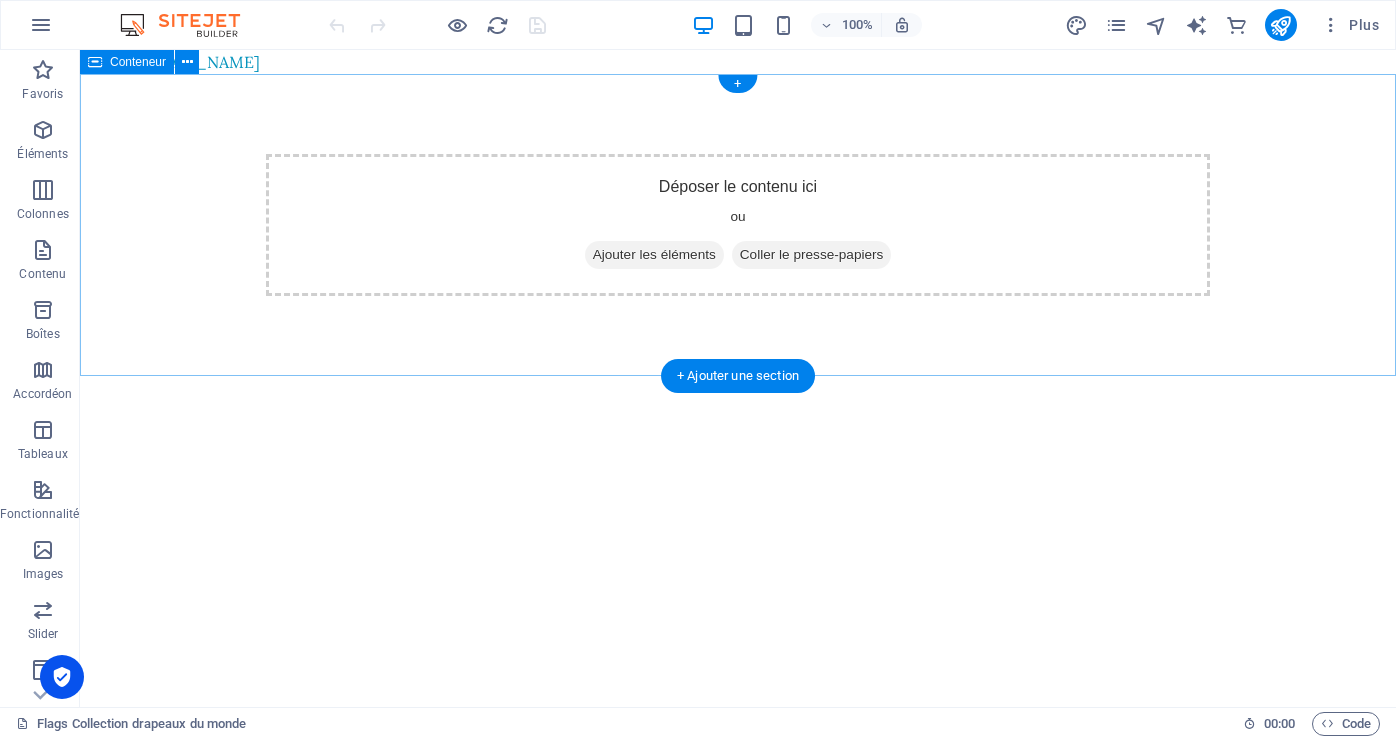 click on "Coller le presse-papiers" at bounding box center [812, 255] 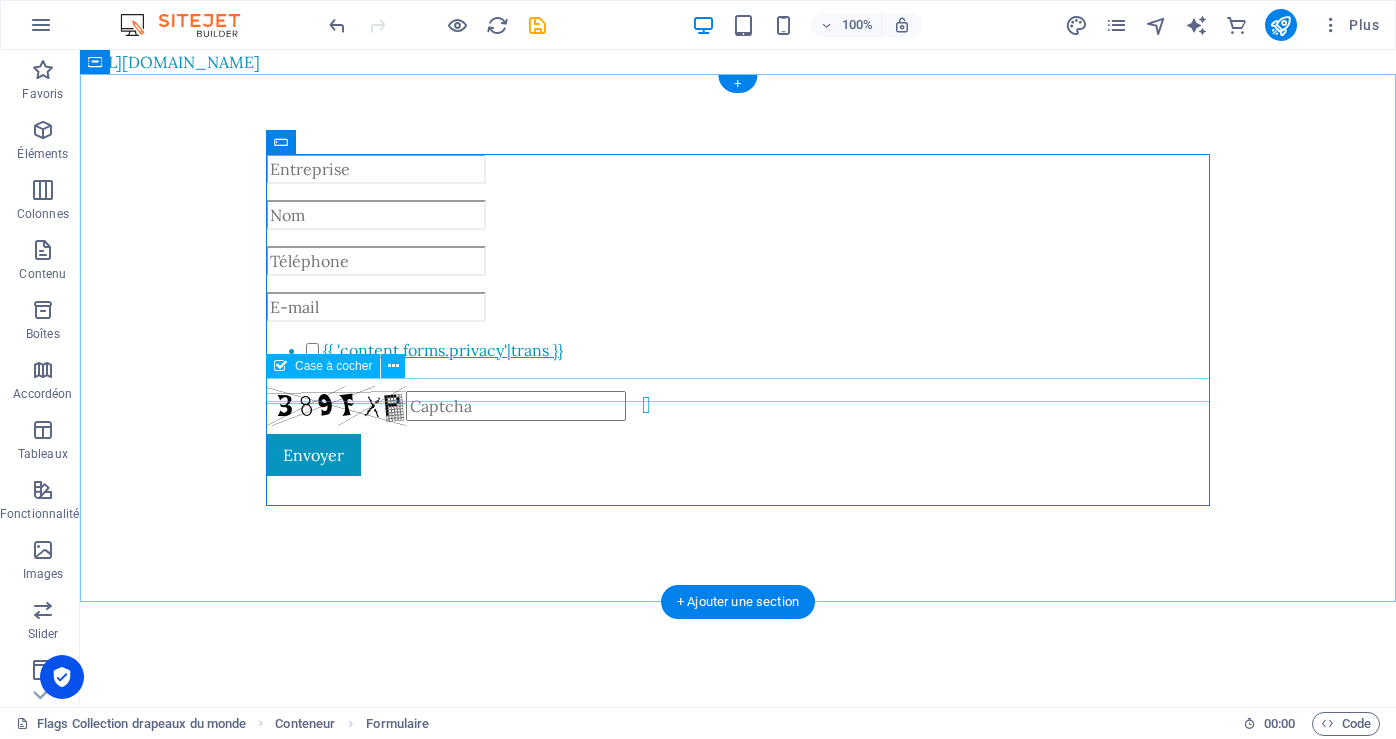 click on "{{ 'content.forms.privacy'|trans }}" at bounding box center [738, 354] 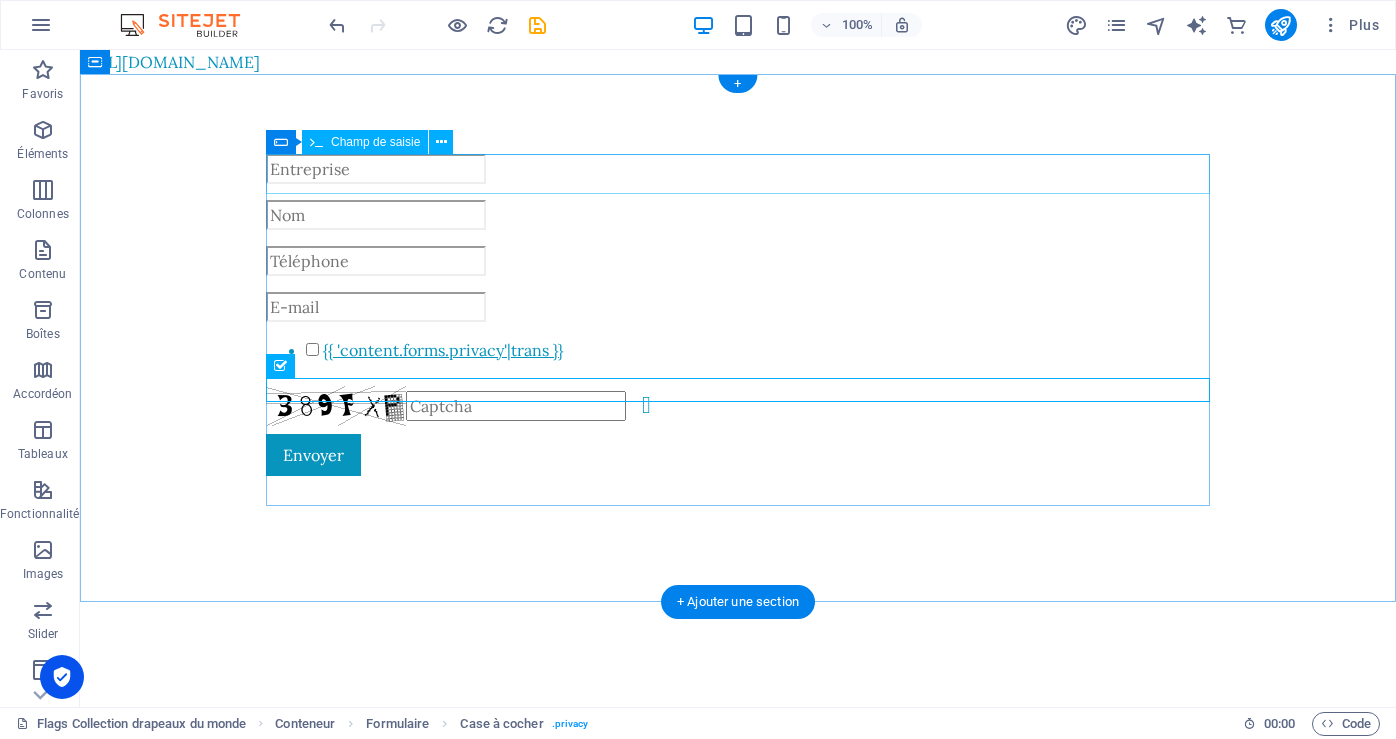 click at bounding box center [738, 169] 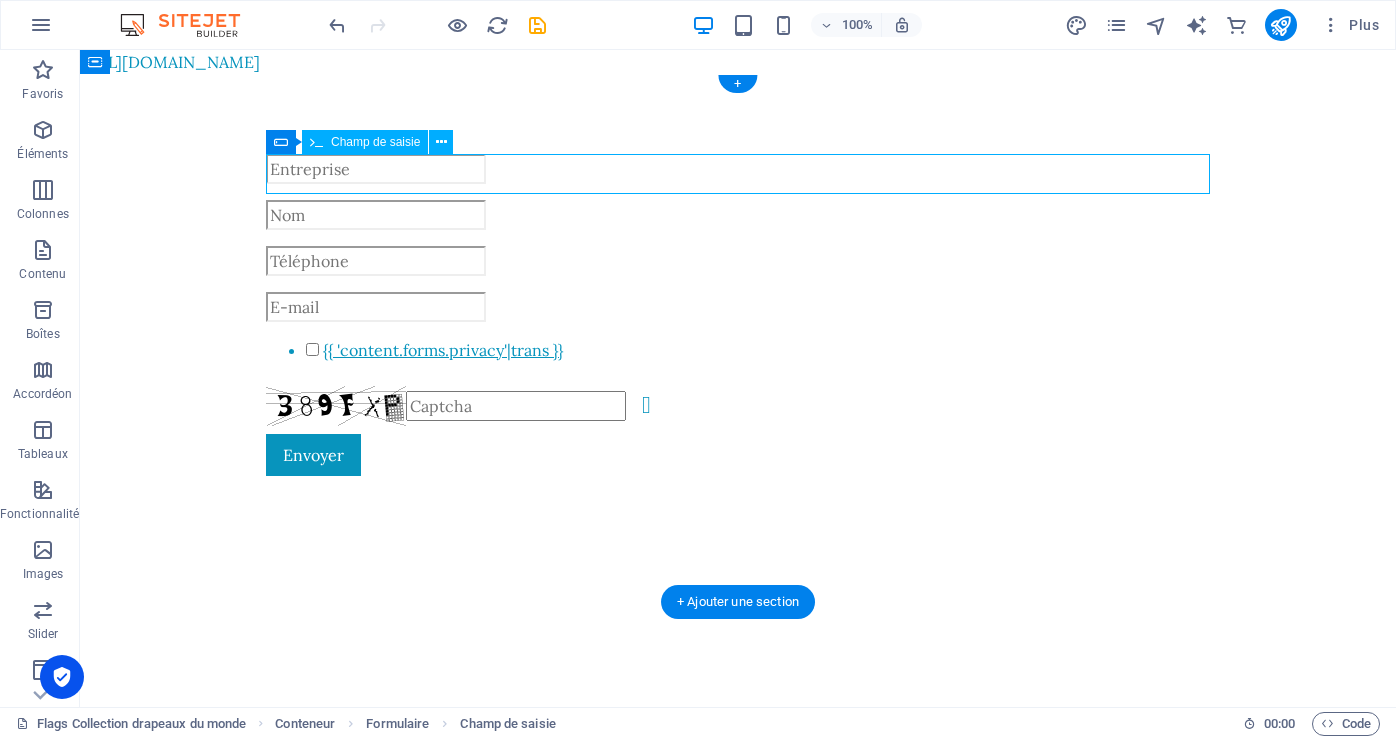 click at bounding box center [738, 169] 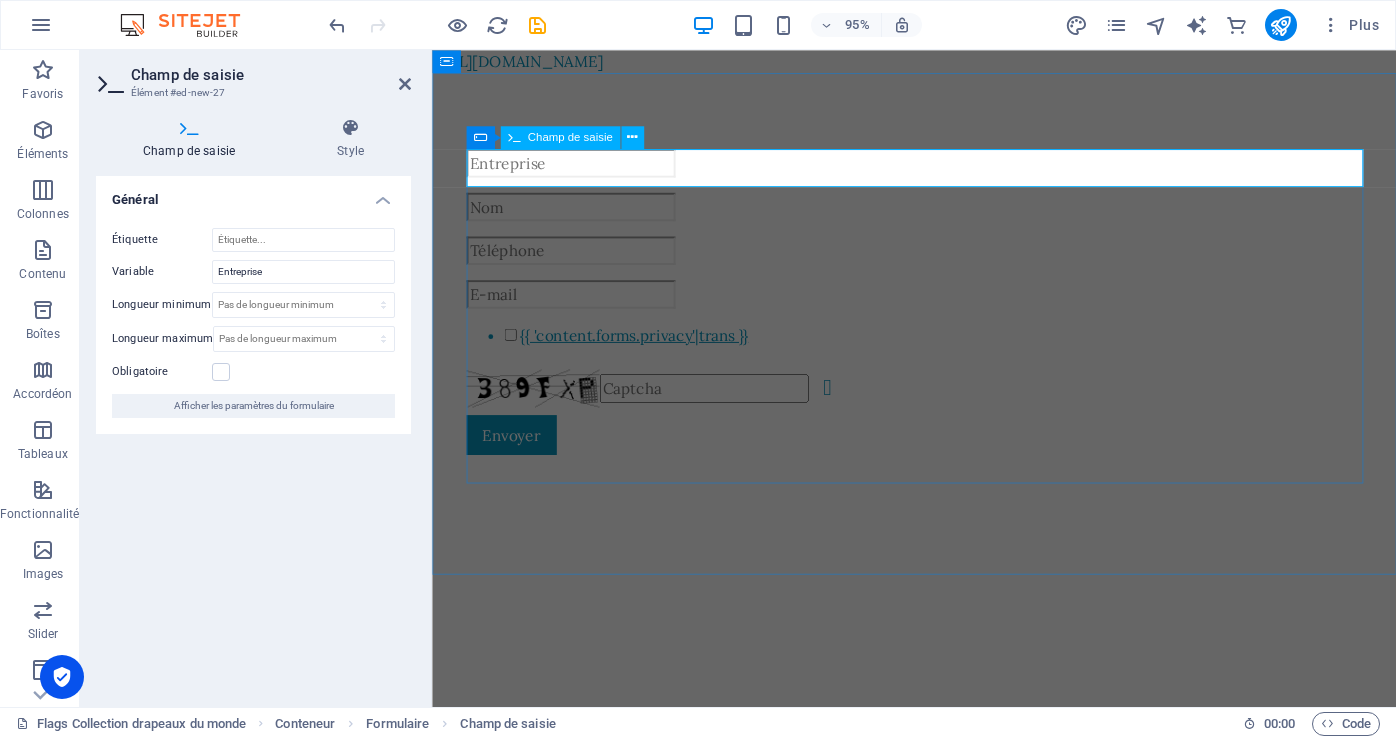click at bounding box center [578, 169] 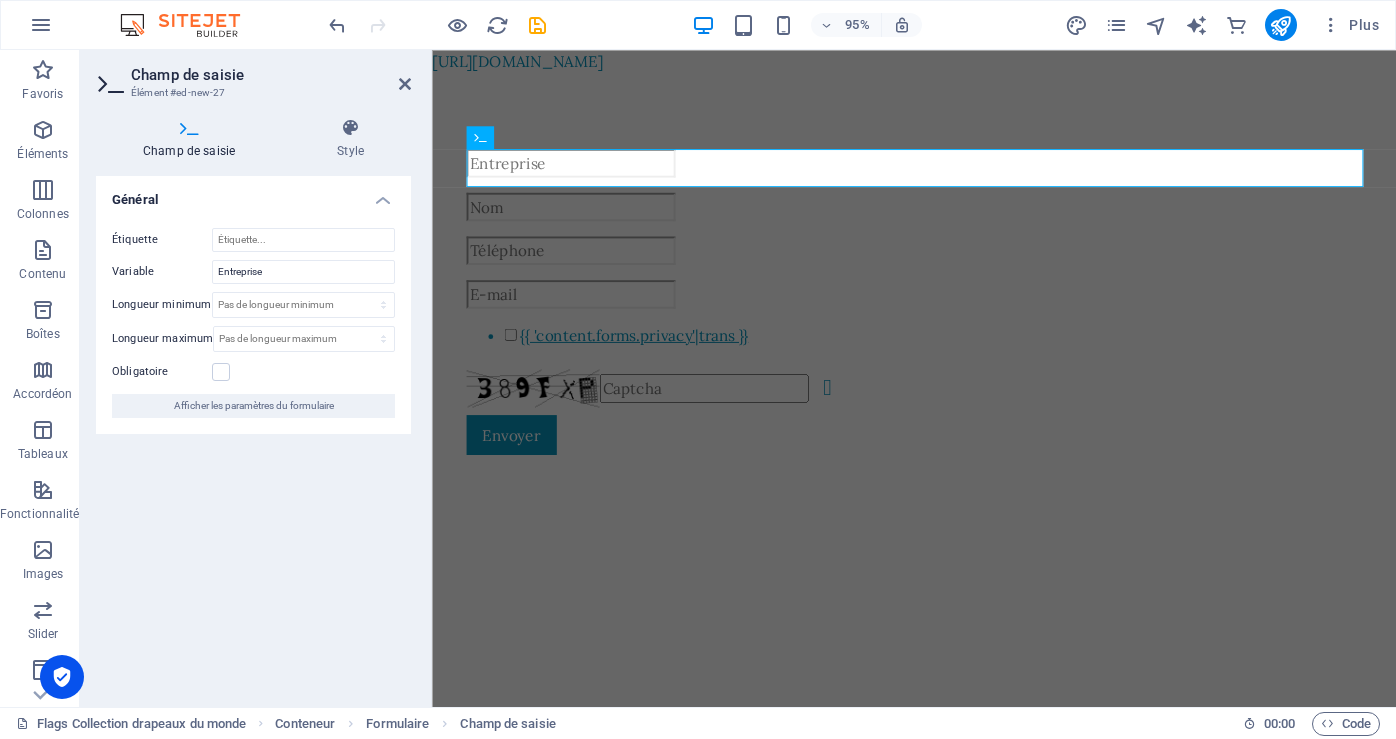 click on "Champ de saisie" at bounding box center [193, 139] 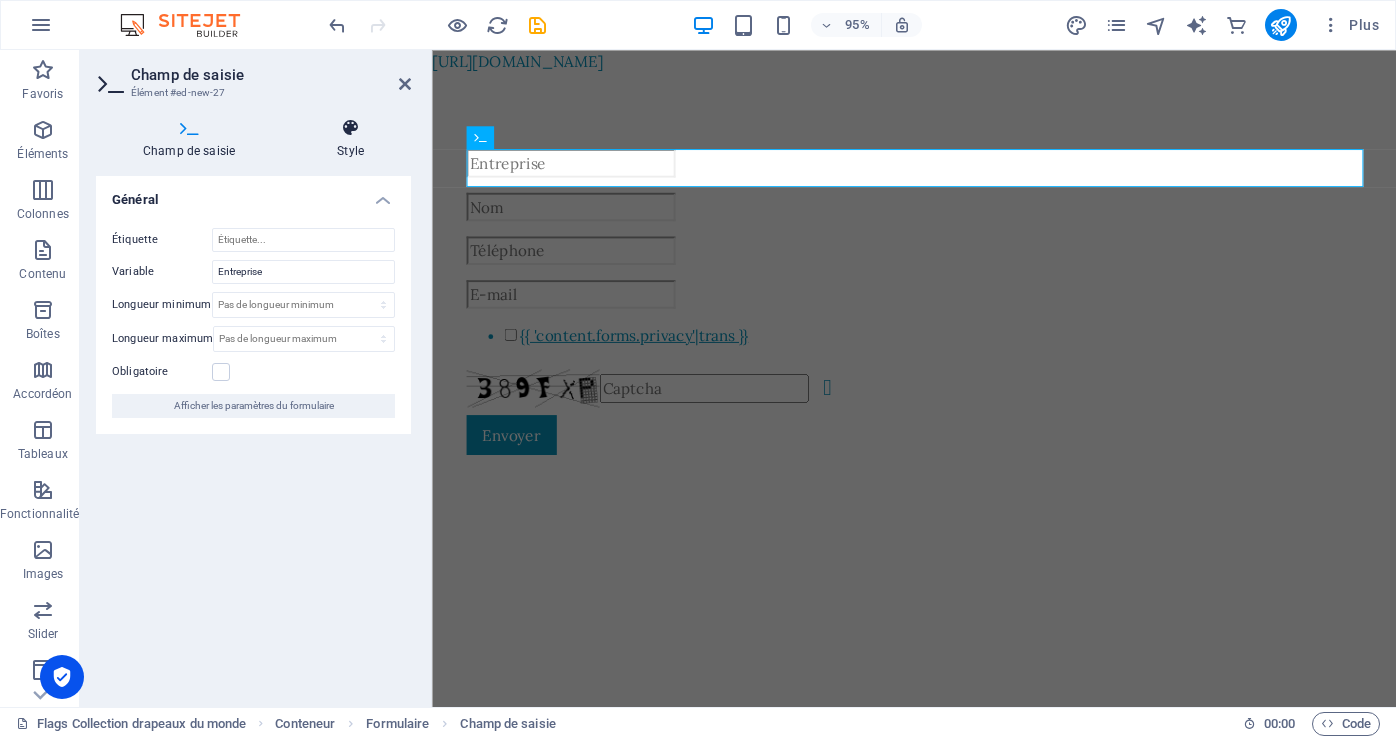 click on "Style" at bounding box center [350, 139] 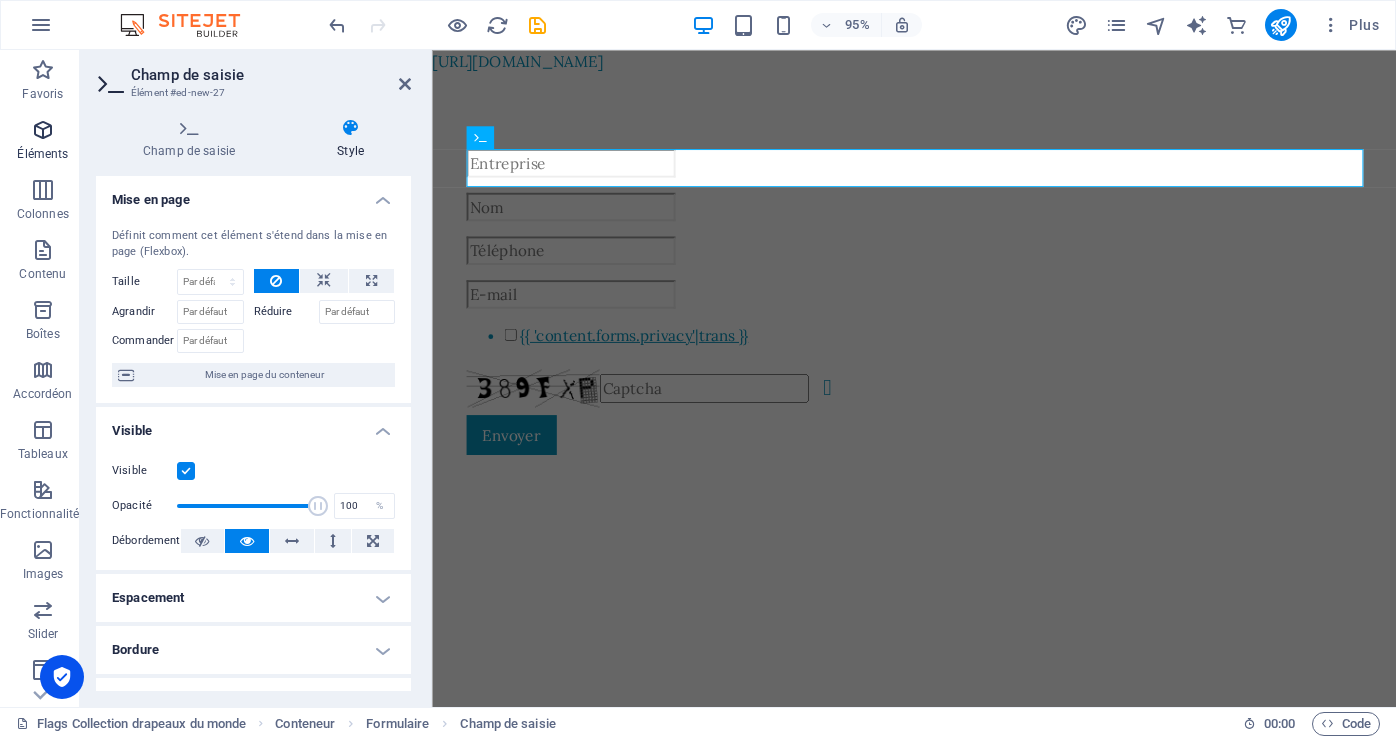 click on "Éléments" at bounding box center (42, 154) 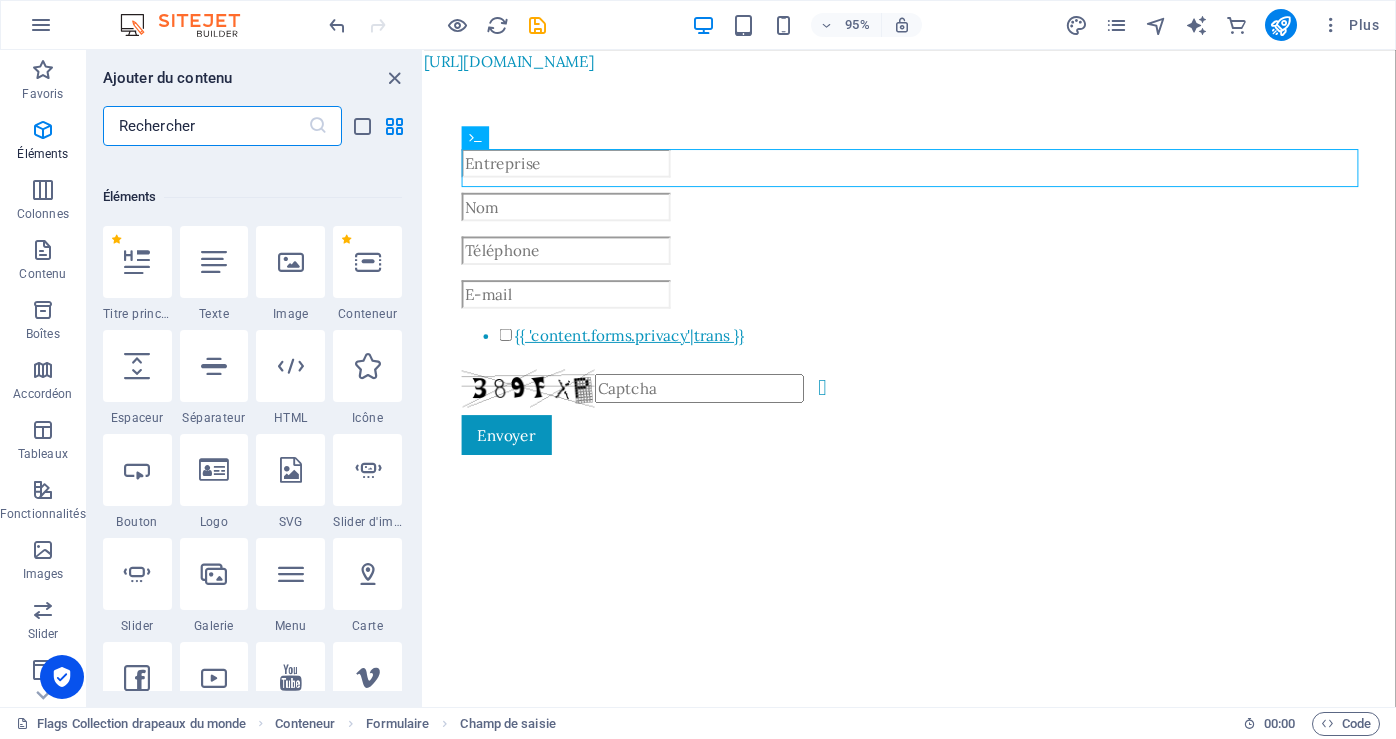 scroll, scrollTop: 213, scrollLeft: 0, axis: vertical 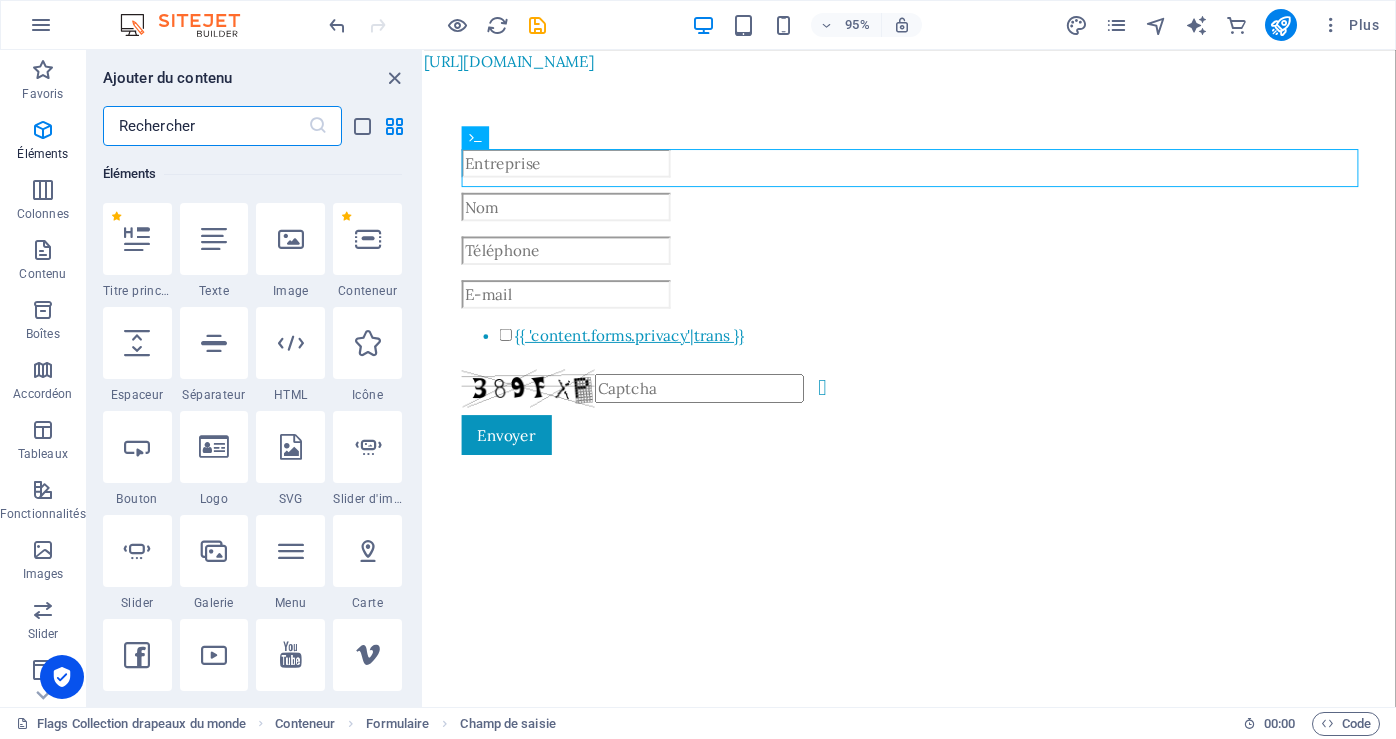 click at bounding box center [205, 126] 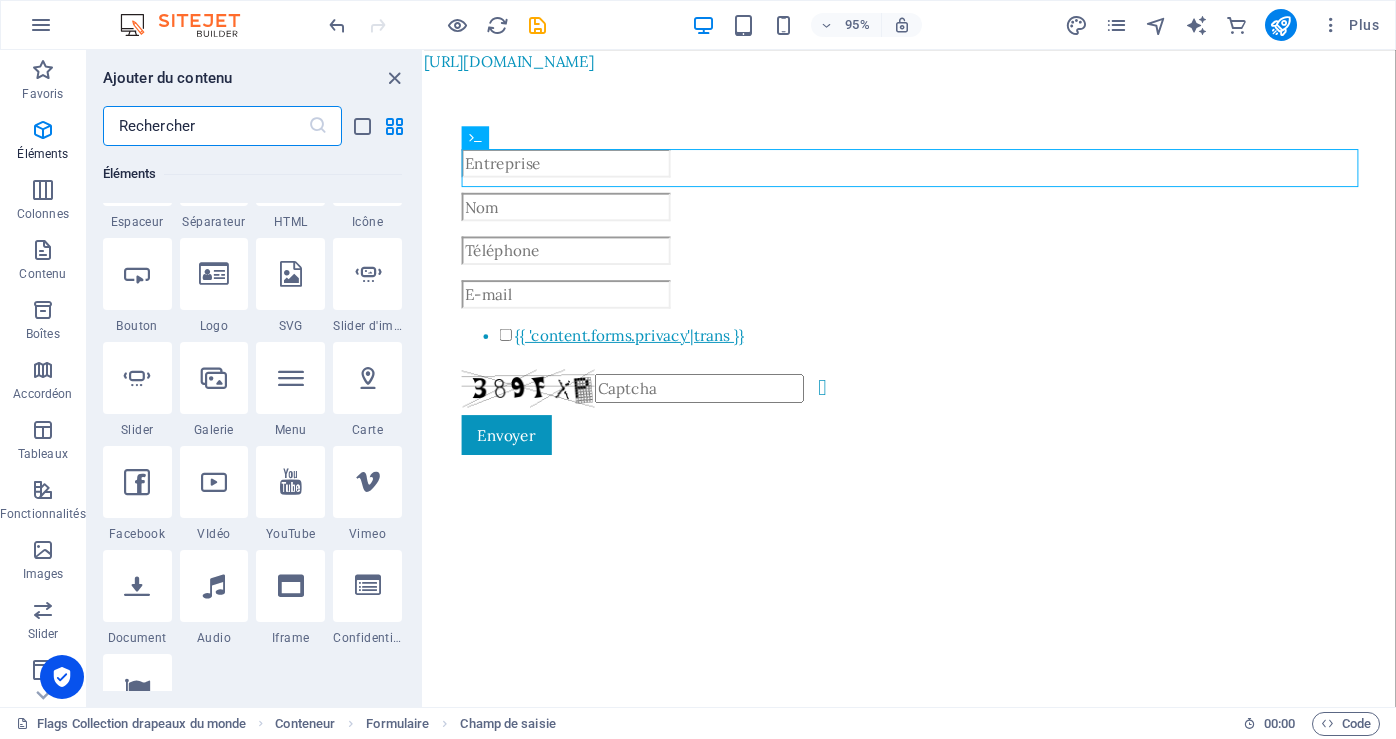 scroll, scrollTop: 513, scrollLeft: 0, axis: vertical 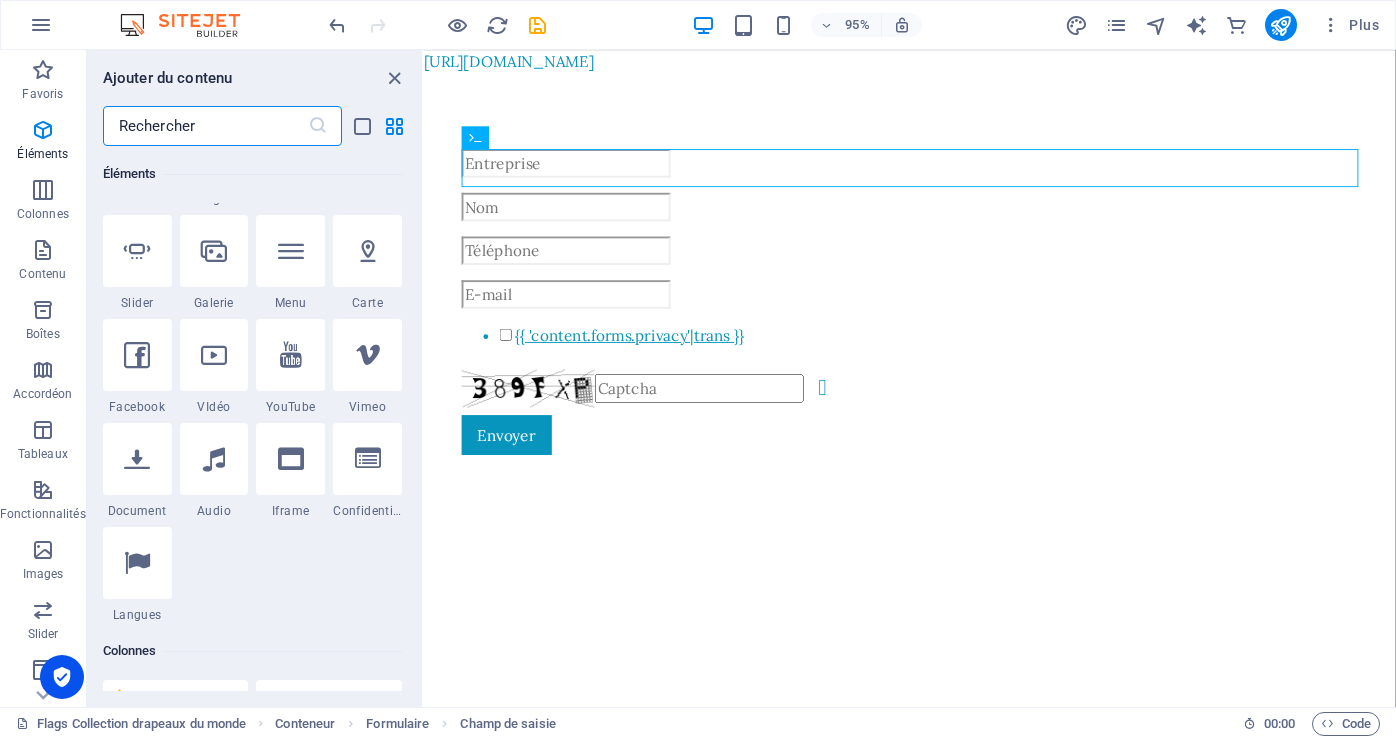click at bounding box center (214, 251) 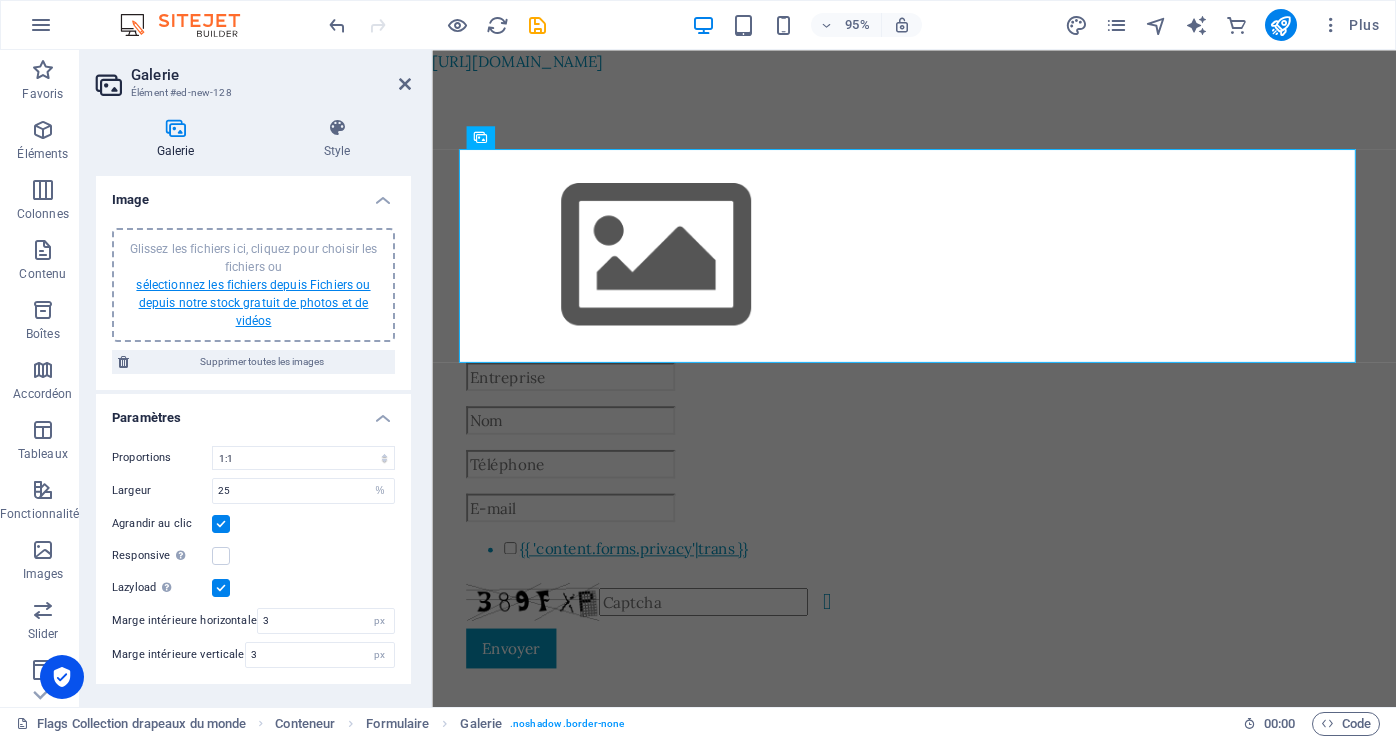 click on "sélectionnez les fichiers depuis Fichiers ou depuis notre stock gratuit de photos et de vidéos" at bounding box center [253, 303] 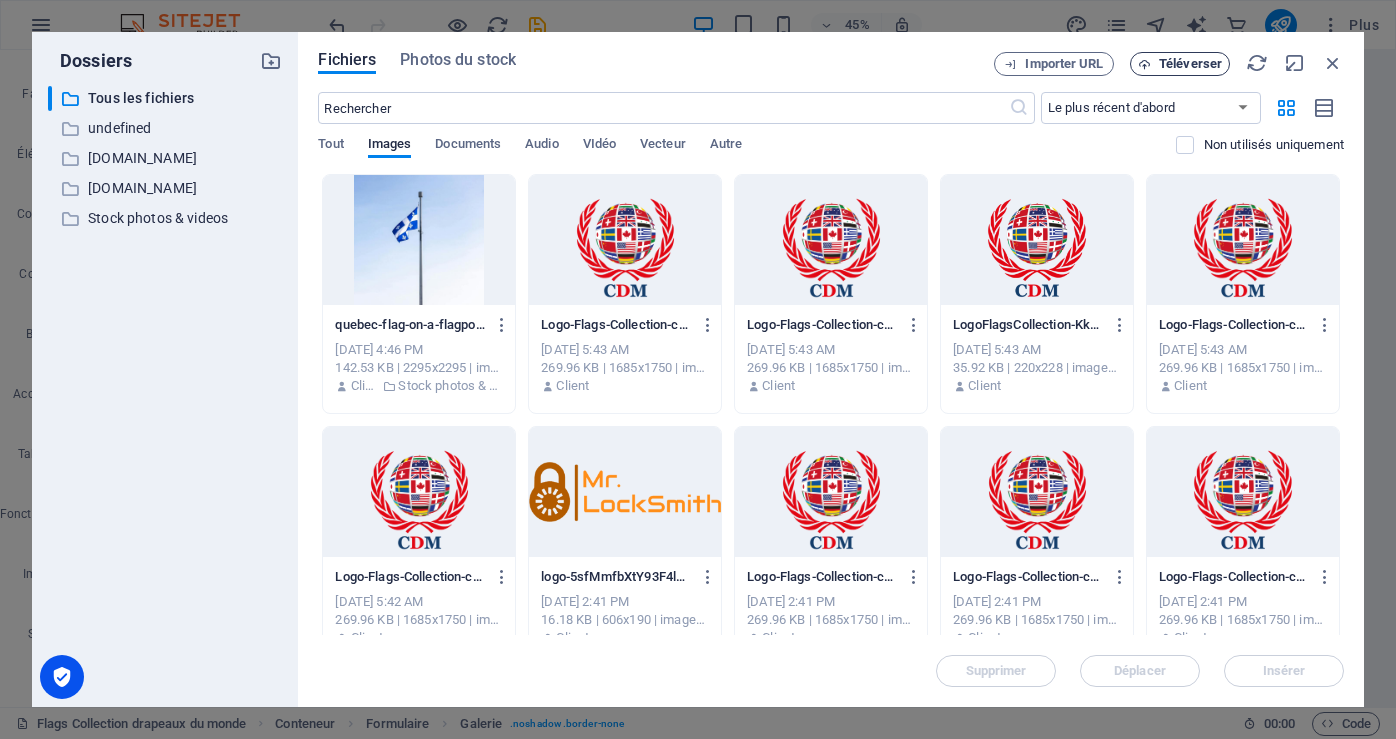 click on "Téléverser" at bounding box center (1190, 64) 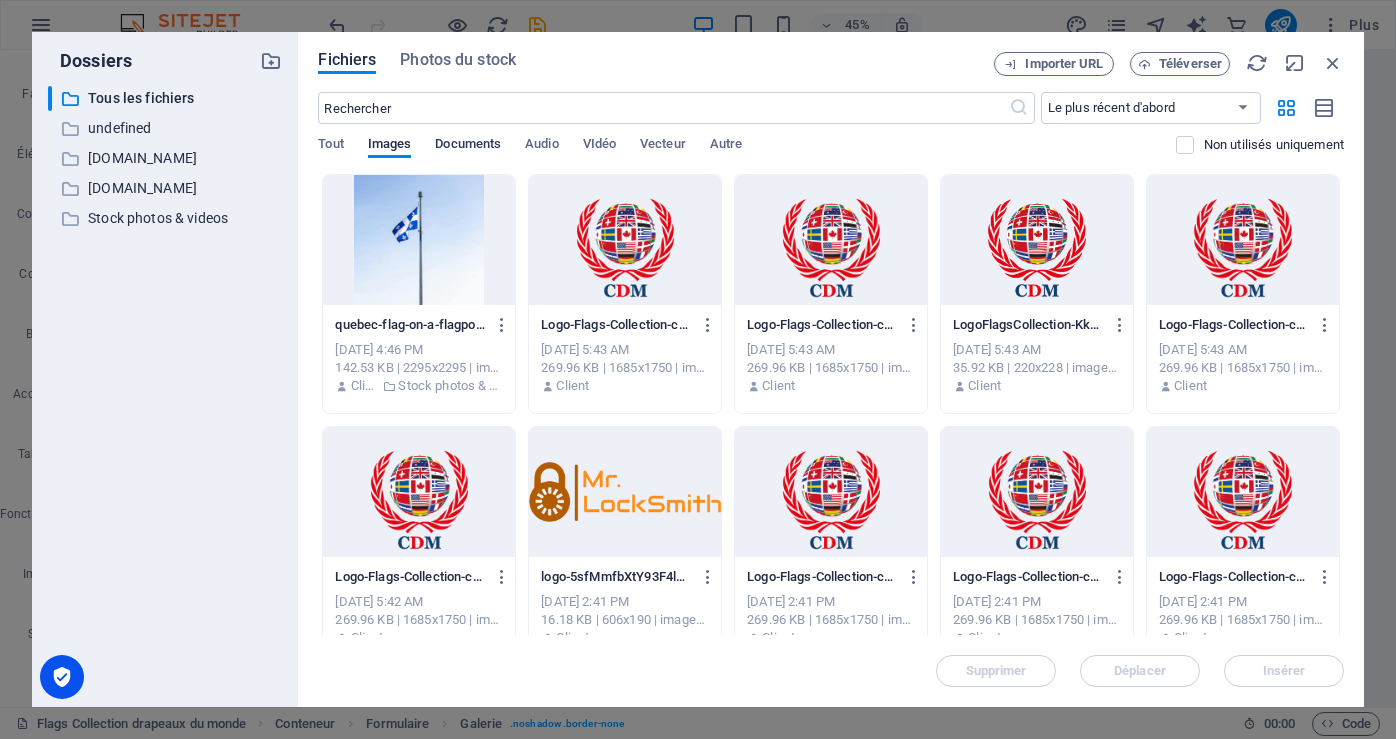 click on "Documents" at bounding box center [468, 146] 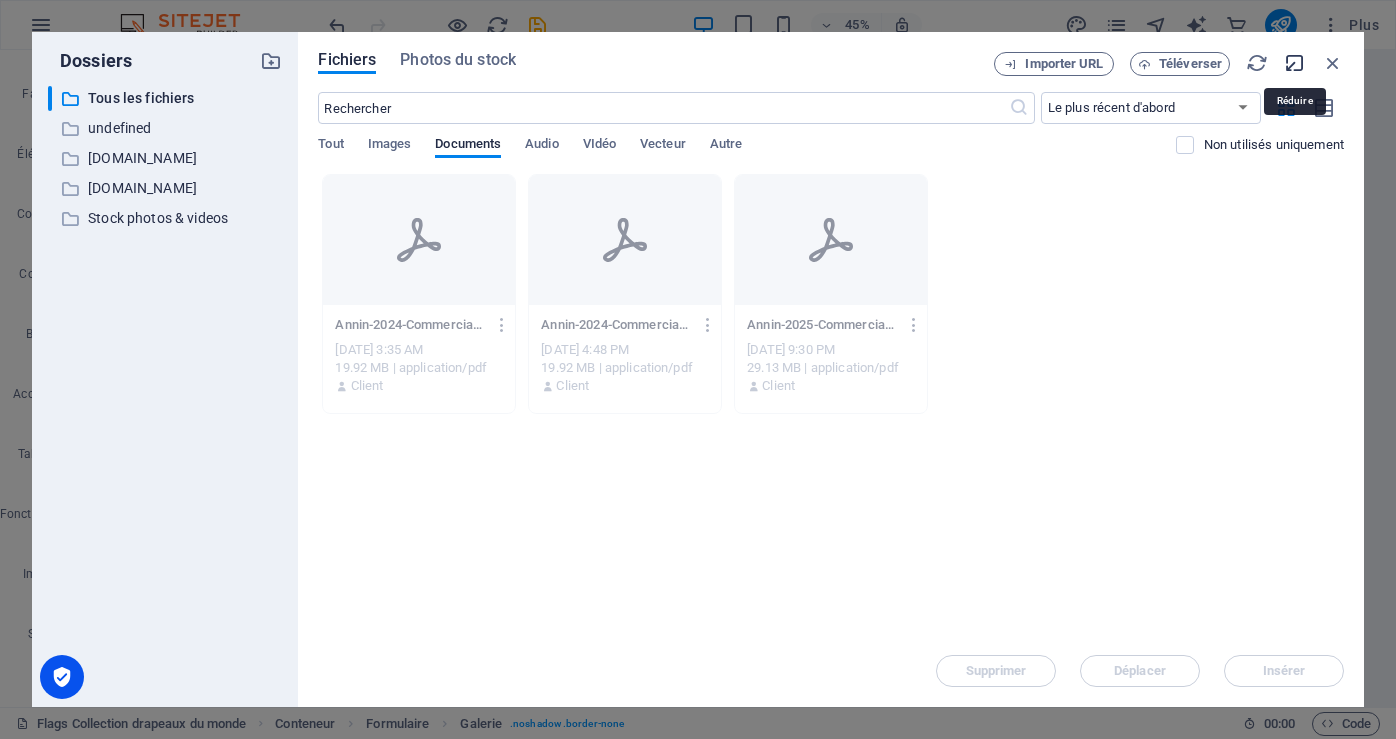 click at bounding box center [1295, 63] 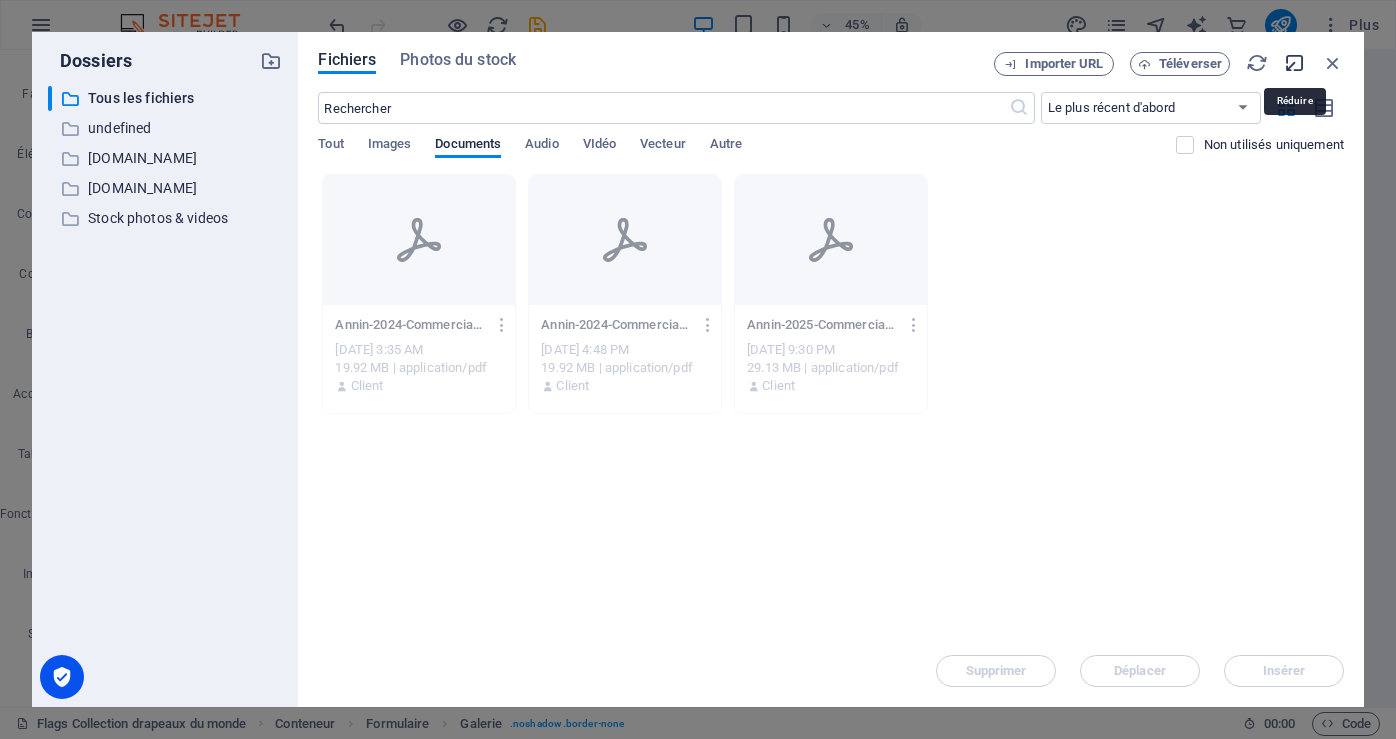 select on "document" 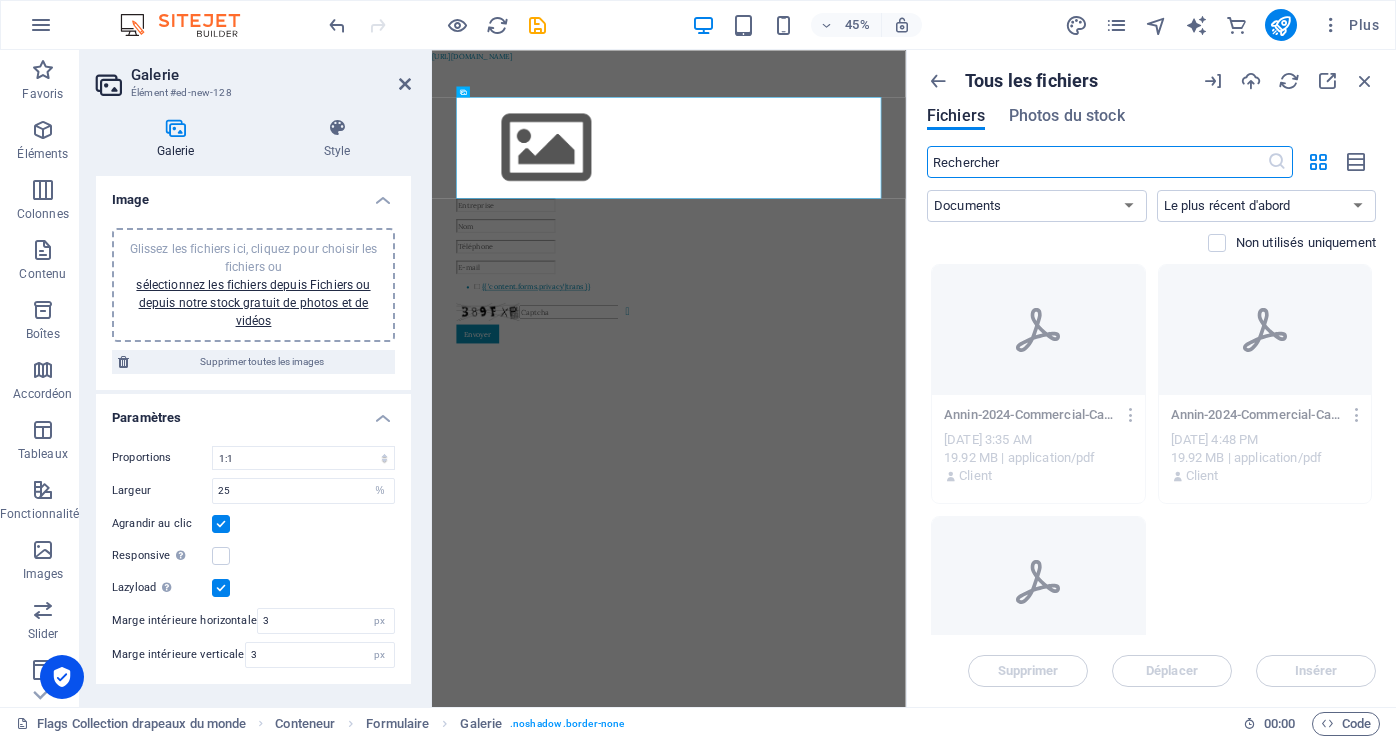click at bounding box center (1097, 162) 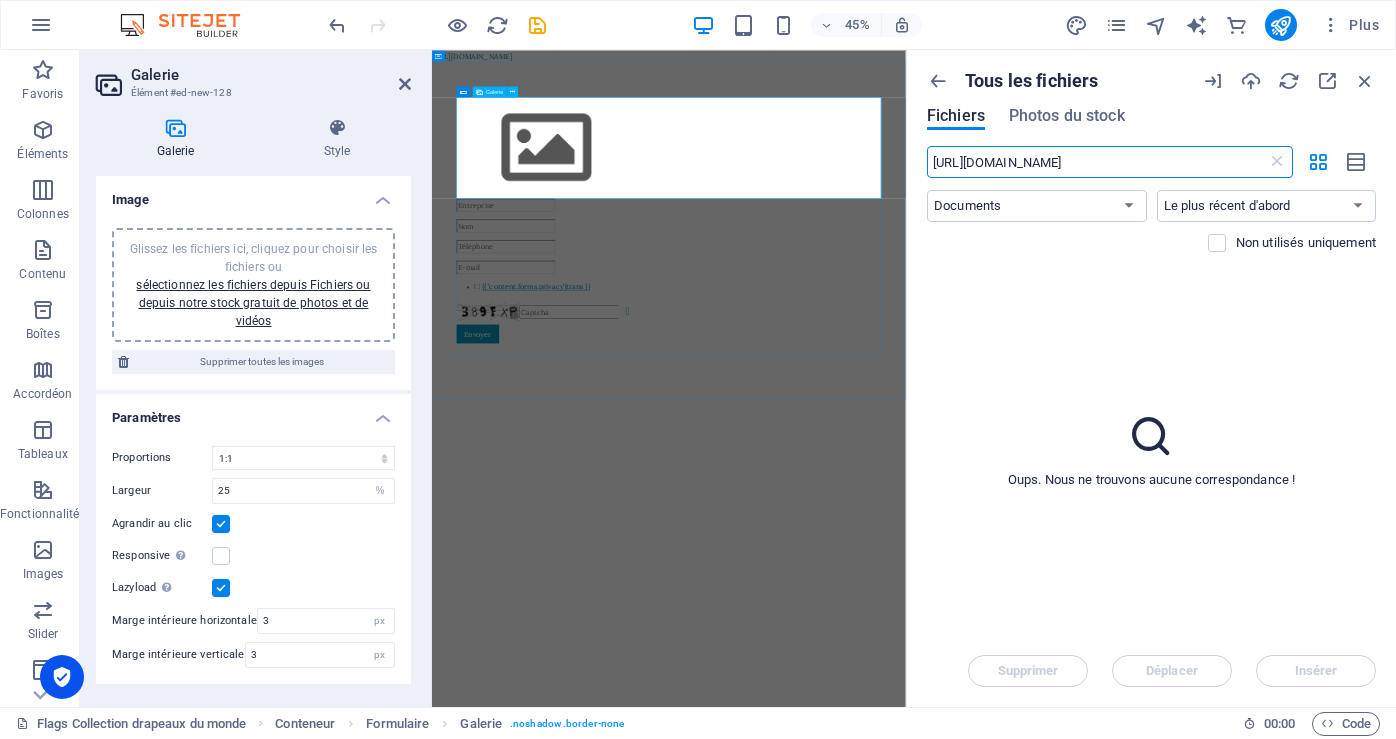 type on "[URL][DOMAIN_NAME]" 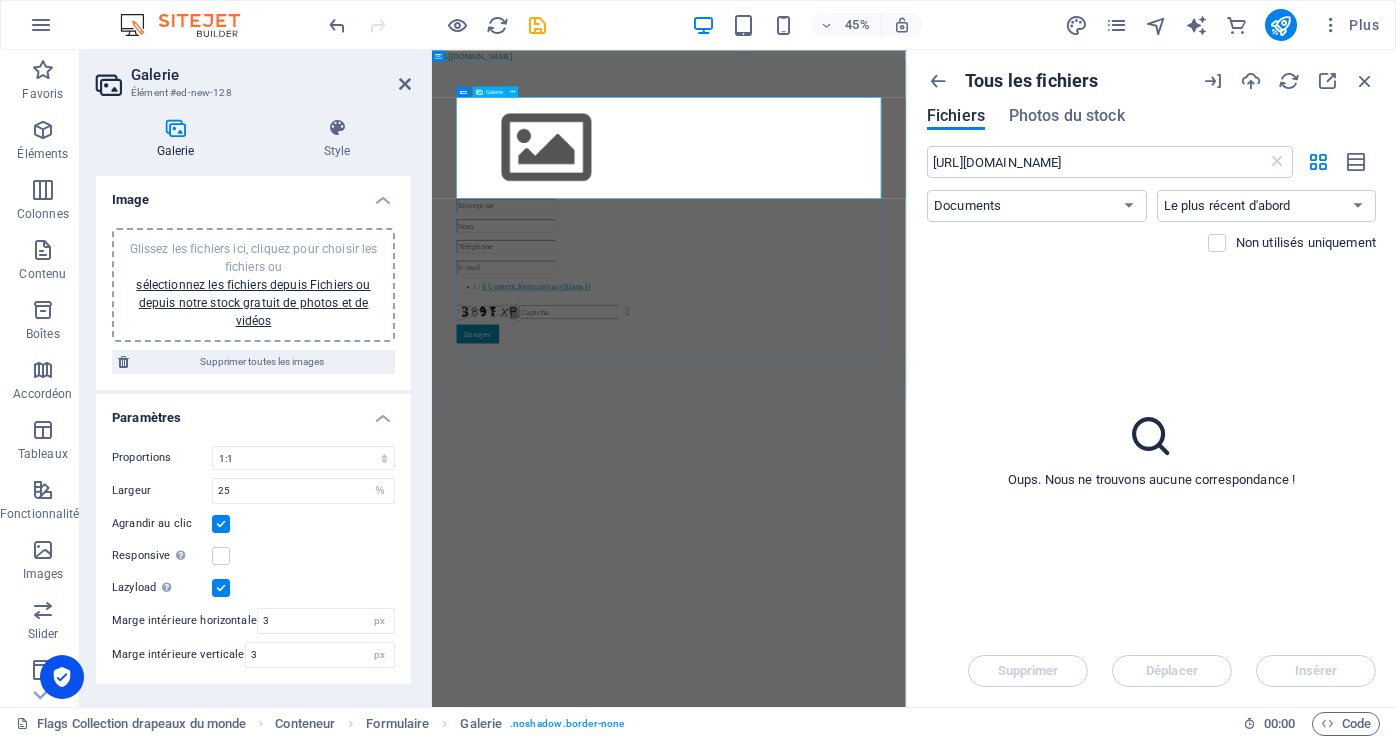click at bounding box center [687, 266] 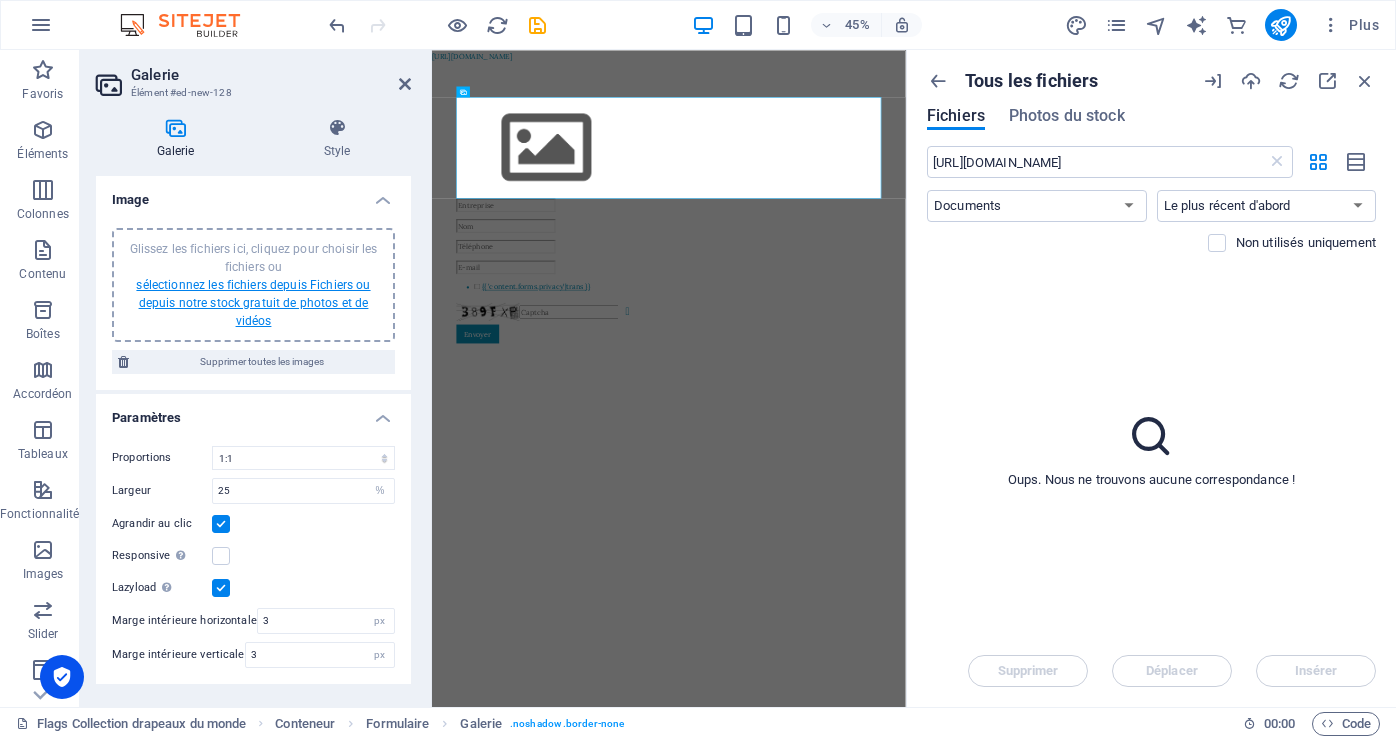 click on "sélectionnez les fichiers depuis Fichiers ou depuis notre stock gratuit de photos et de vidéos" at bounding box center (253, 303) 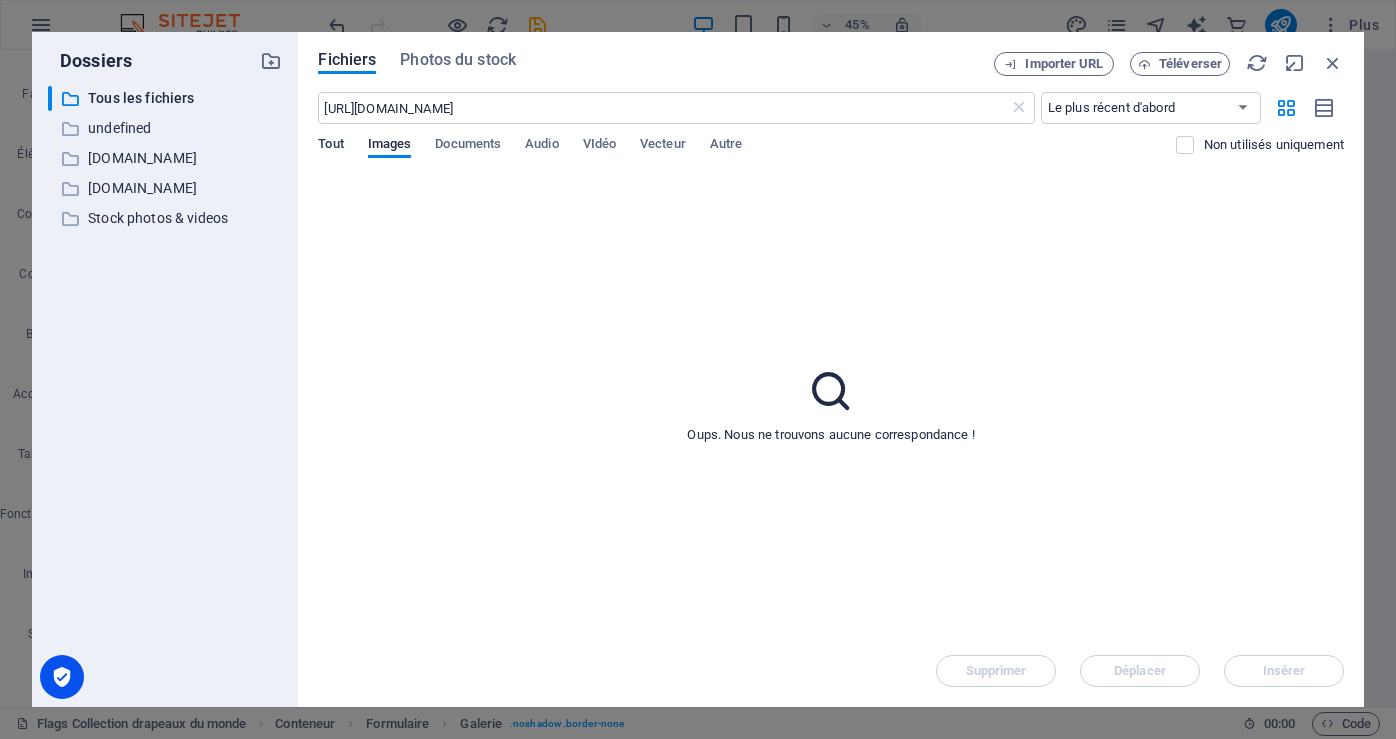 click on "Tout" at bounding box center [330, 146] 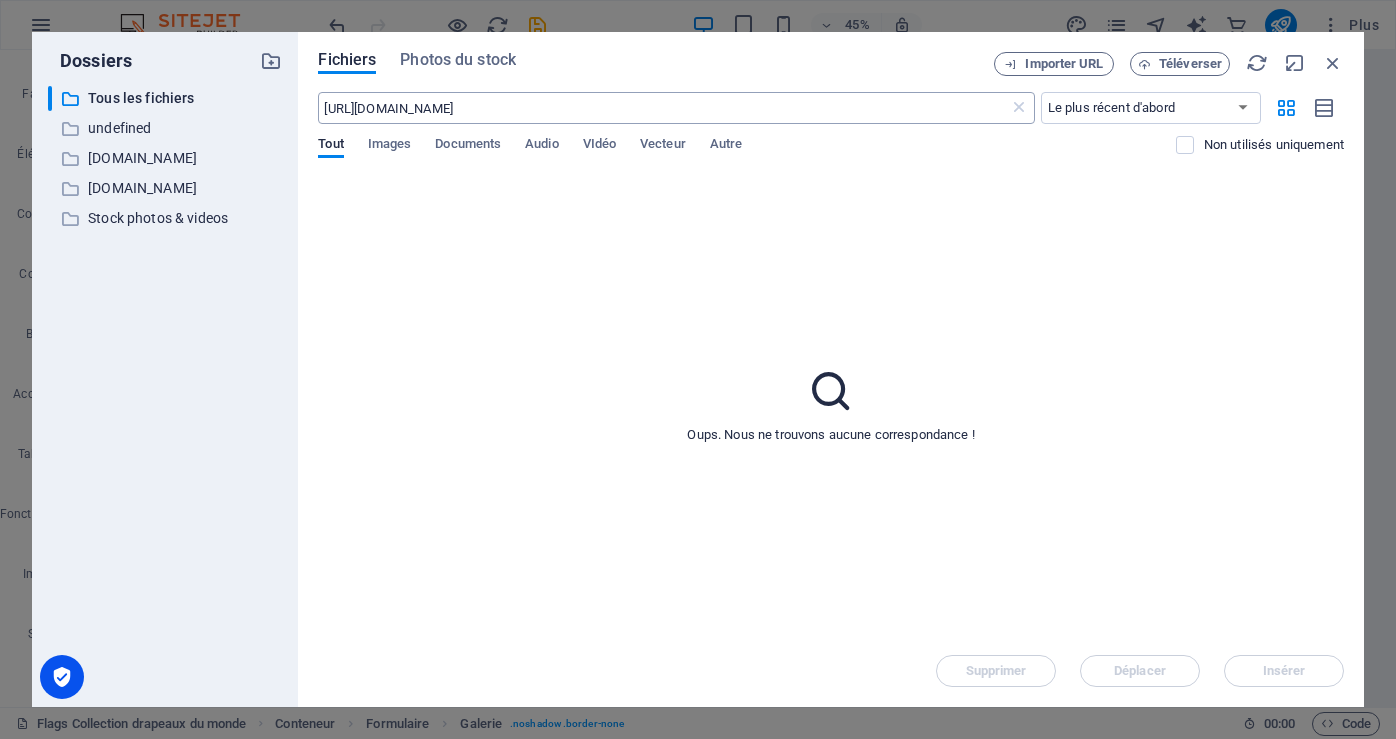 click on "[URL][DOMAIN_NAME]" at bounding box center [663, 108] 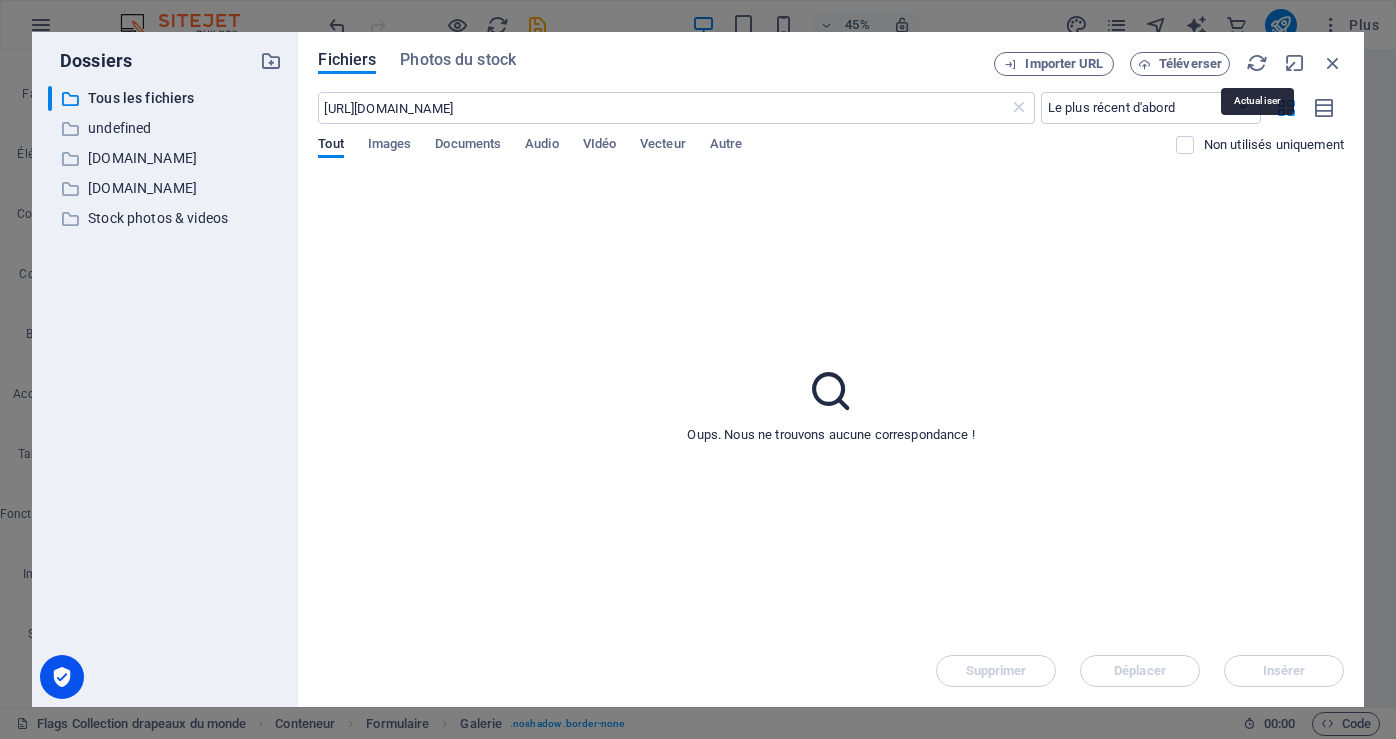 click at bounding box center (1257, 63) 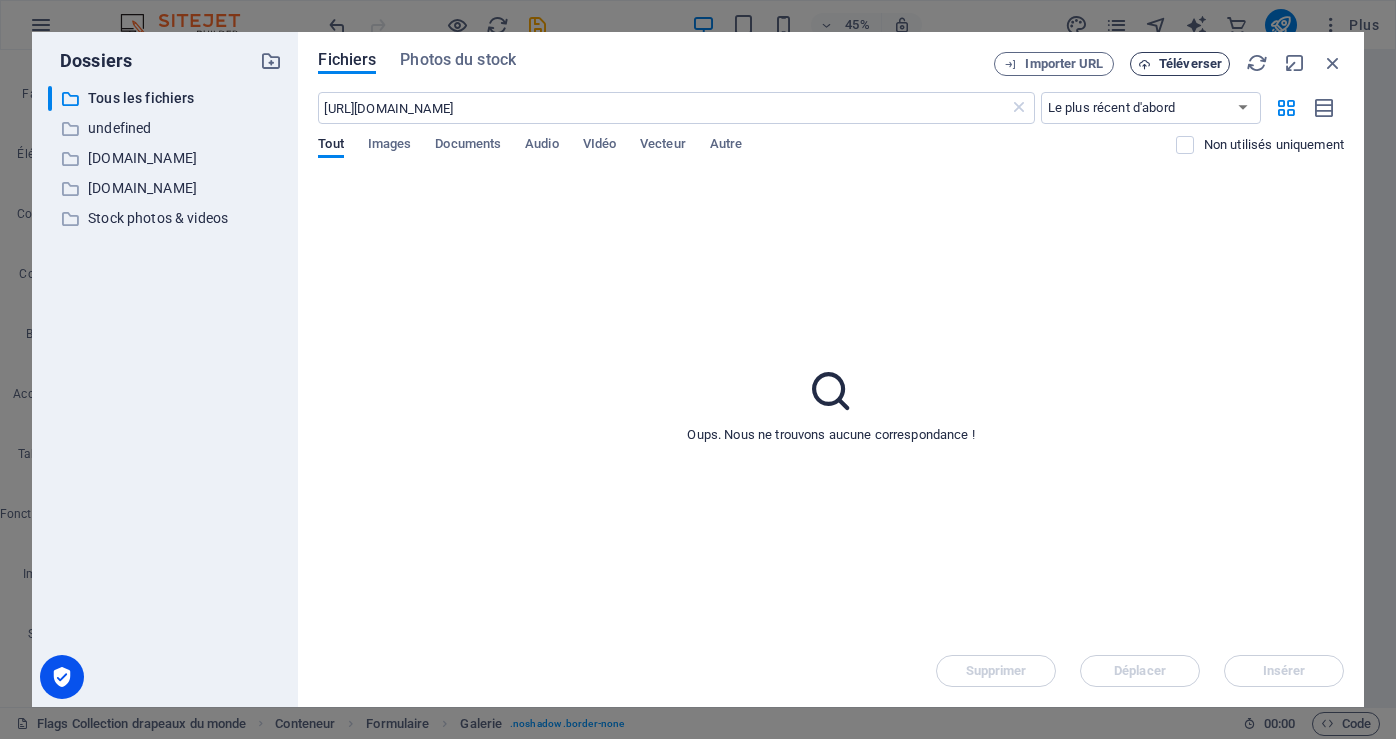 click on "Téléverser" at bounding box center (1190, 64) 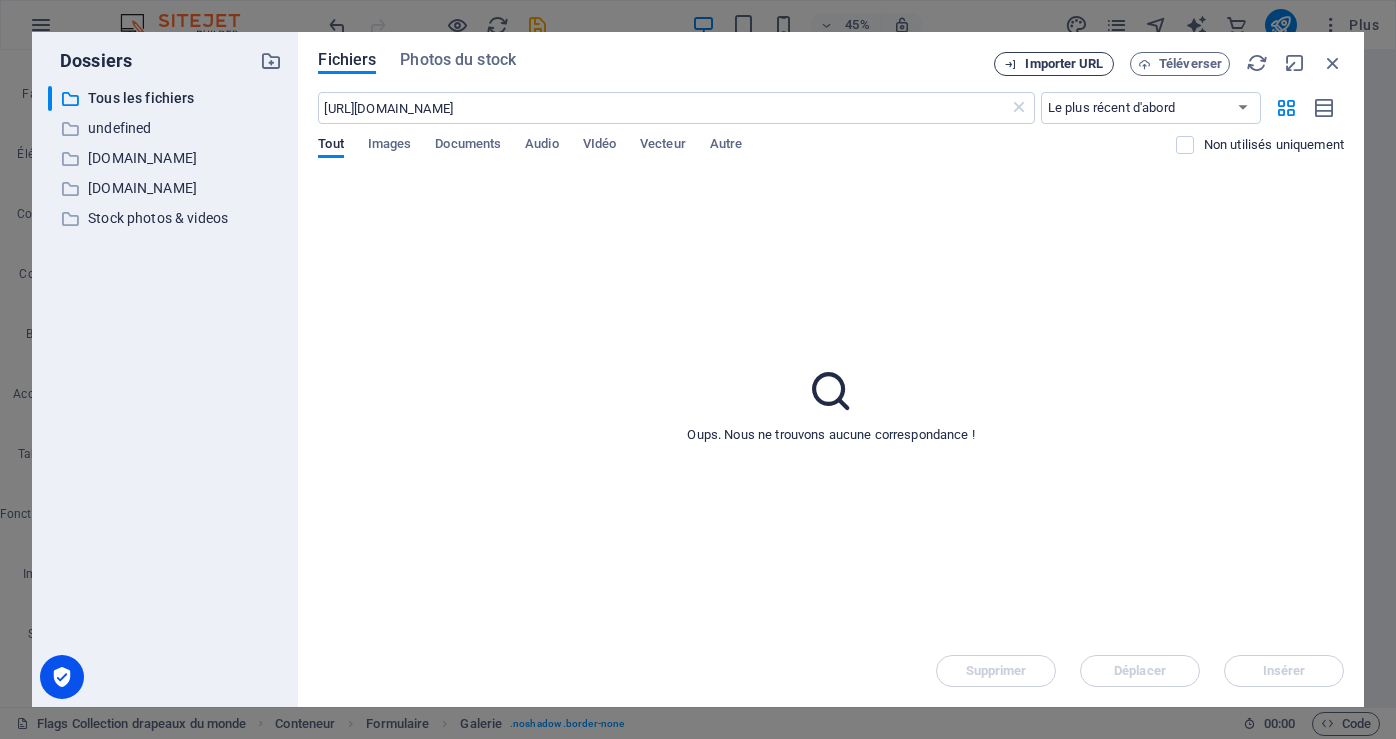 click on "Importer URL" at bounding box center [1064, 64] 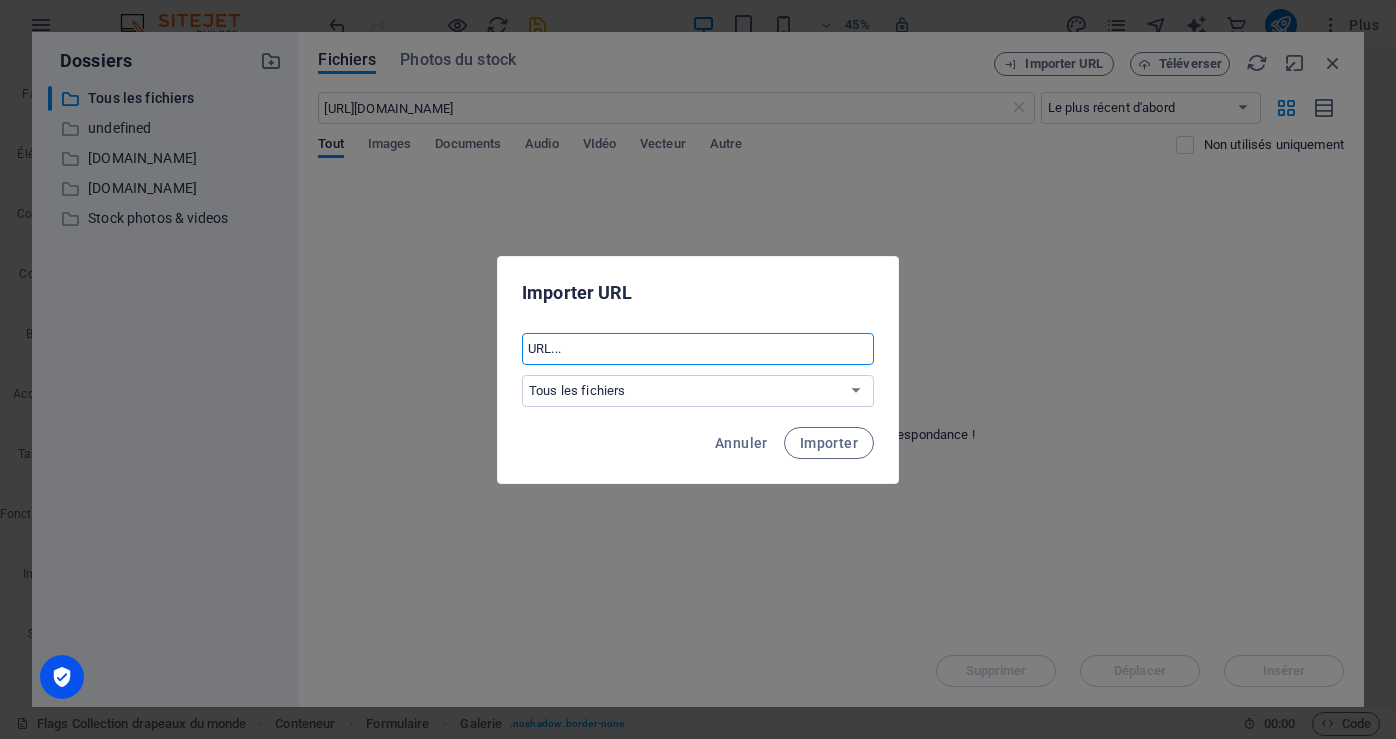 click at bounding box center [698, 349] 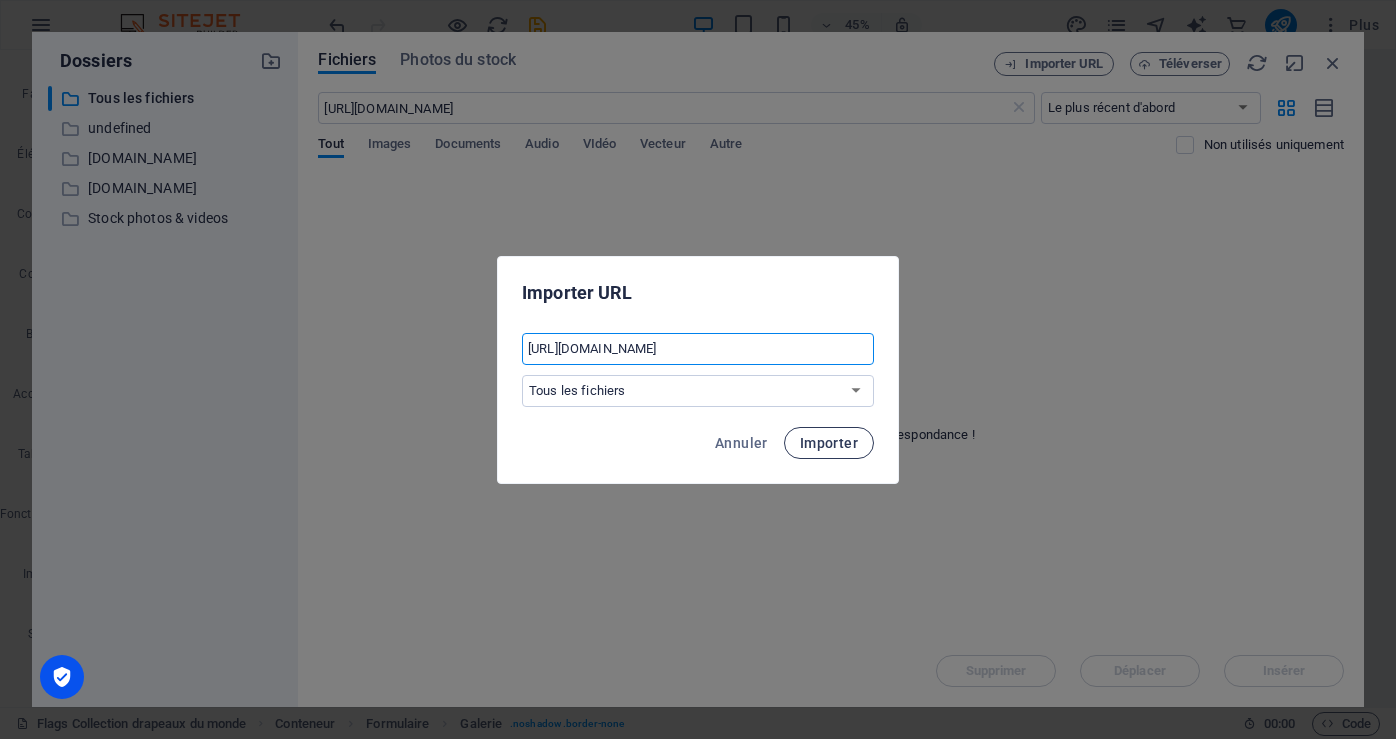 type on "[URL][DOMAIN_NAME]" 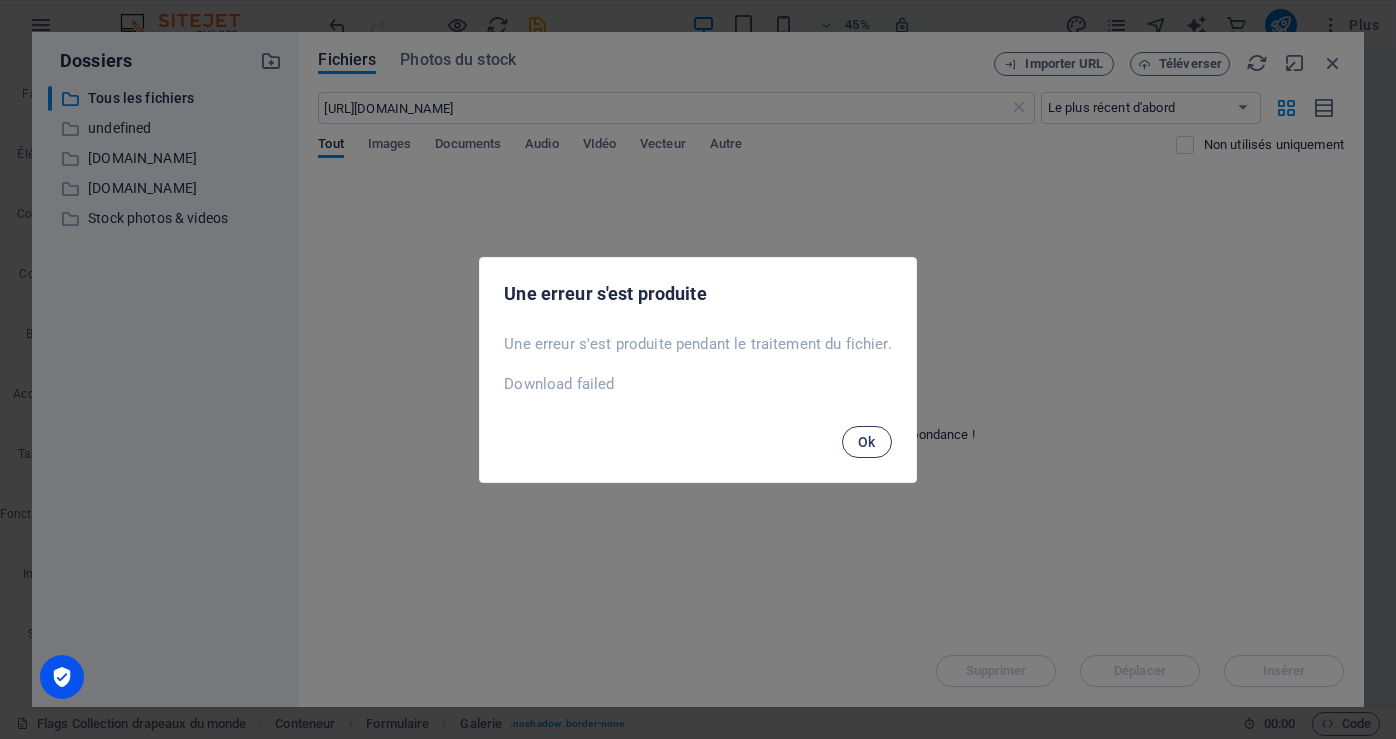 click on "Ok" at bounding box center [867, 442] 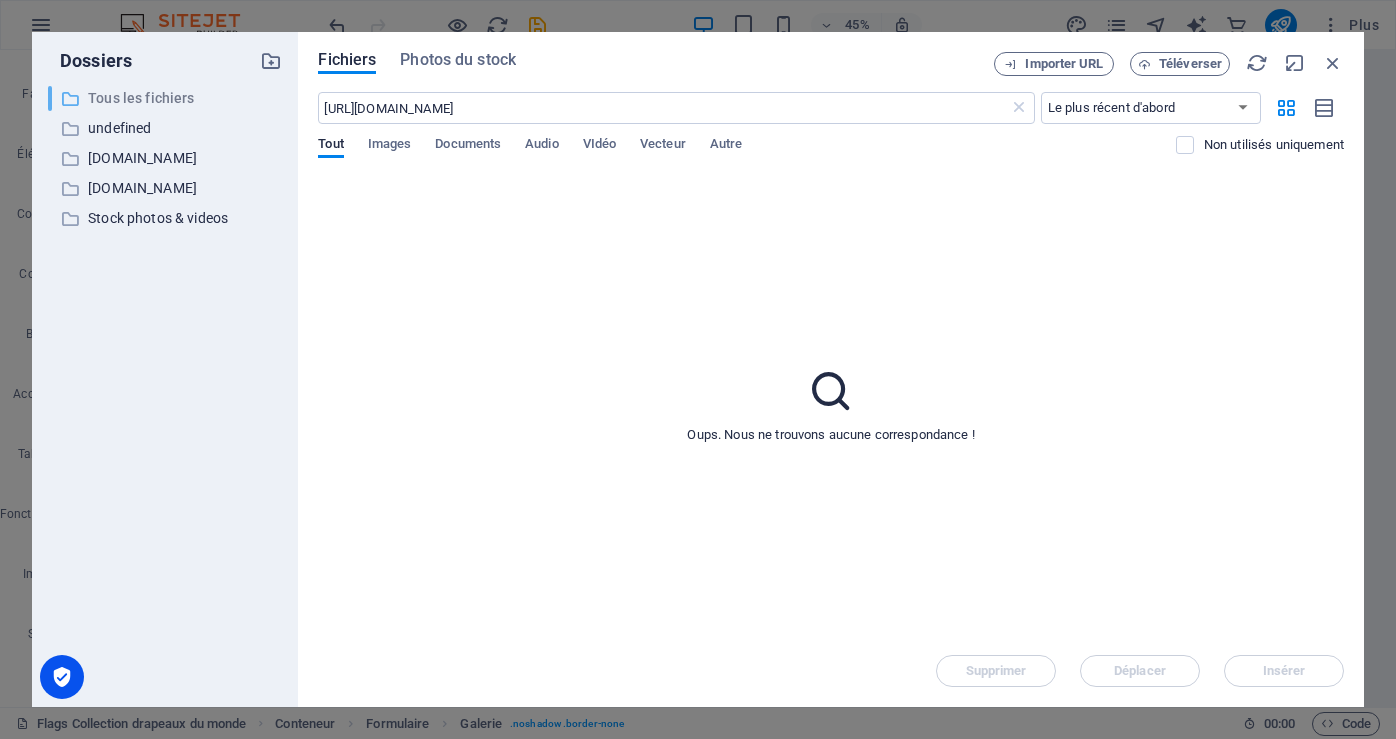 click on "Tous les fichiers" at bounding box center [167, 98] 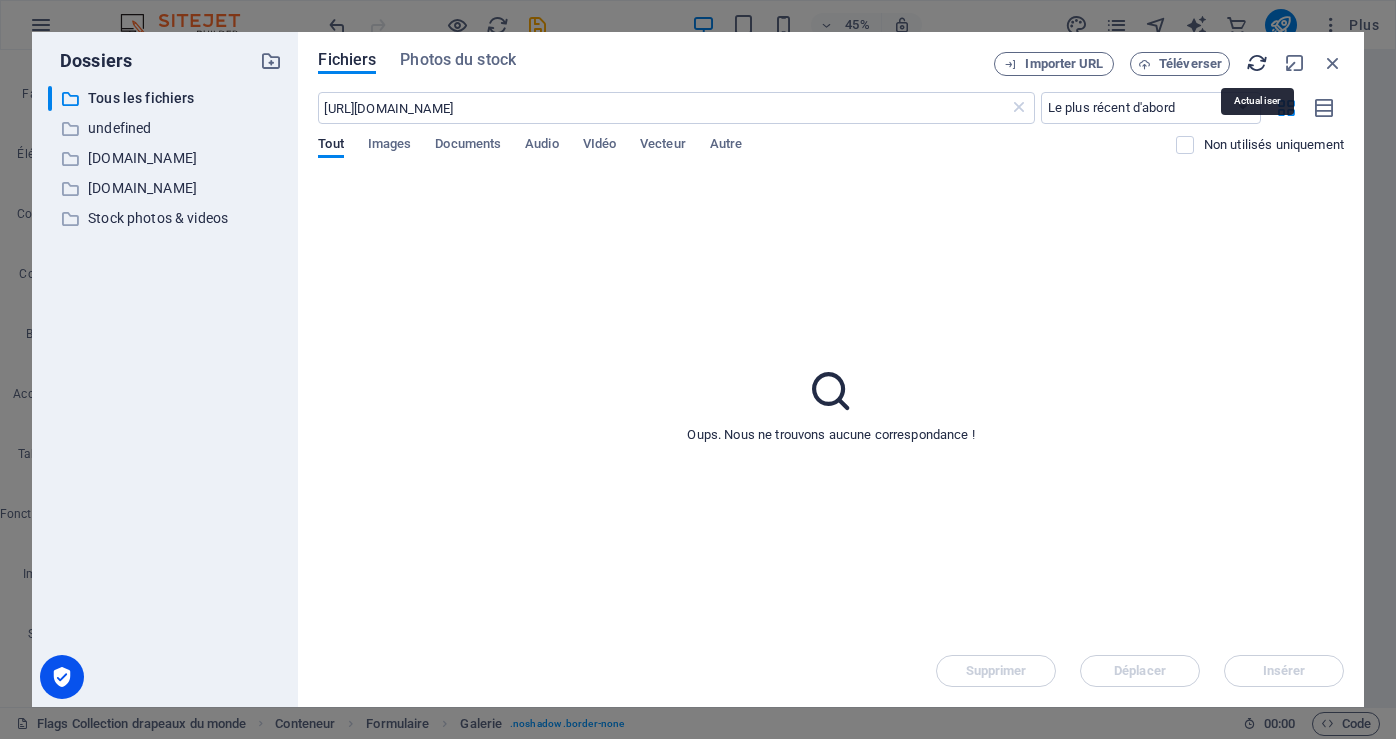 click at bounding box center [1257, 63] 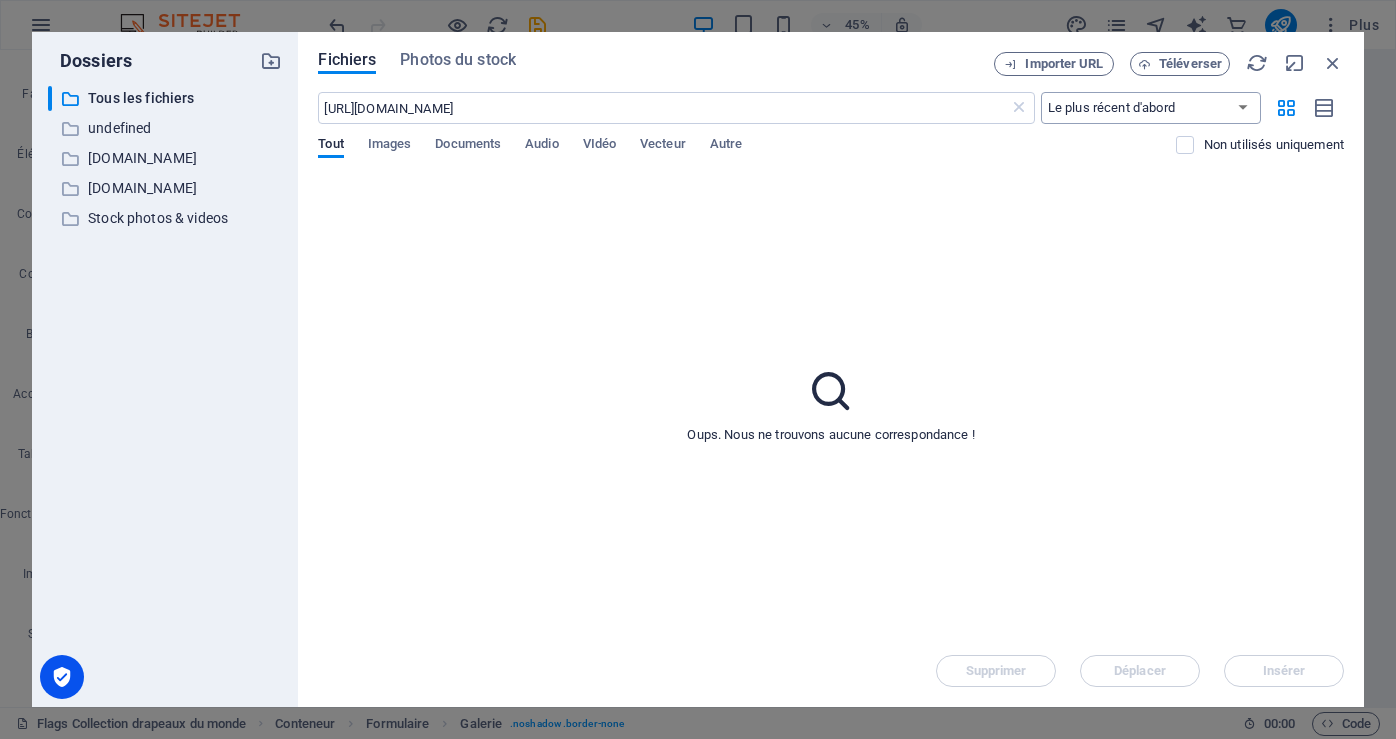 click on "Le plus récent d'abord Le plus ancien d'abord Nom (A-Z) Nom (Z-A) Taille (0-9) Taille (9-0) Résolution (0-9) Résolution (9-0)" at bounding box center (1151, 108) 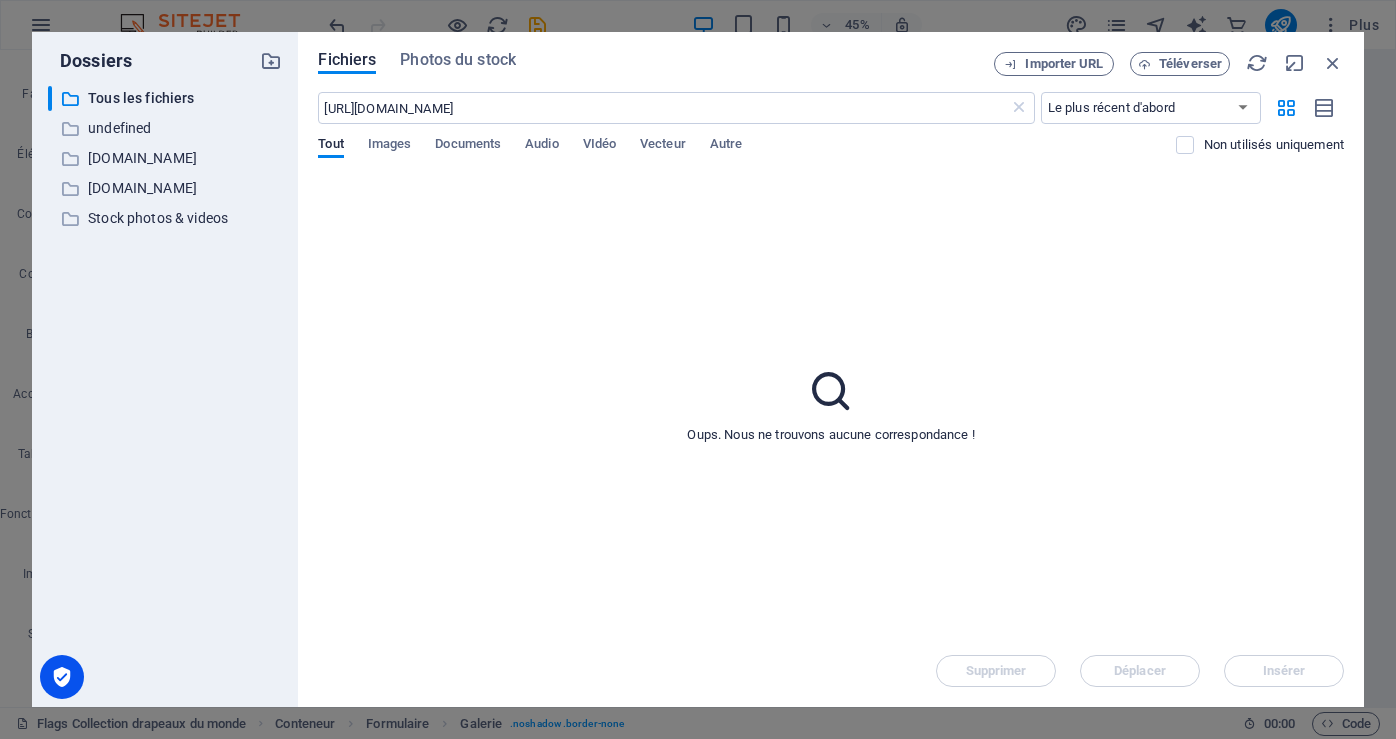 select on "name_asc" 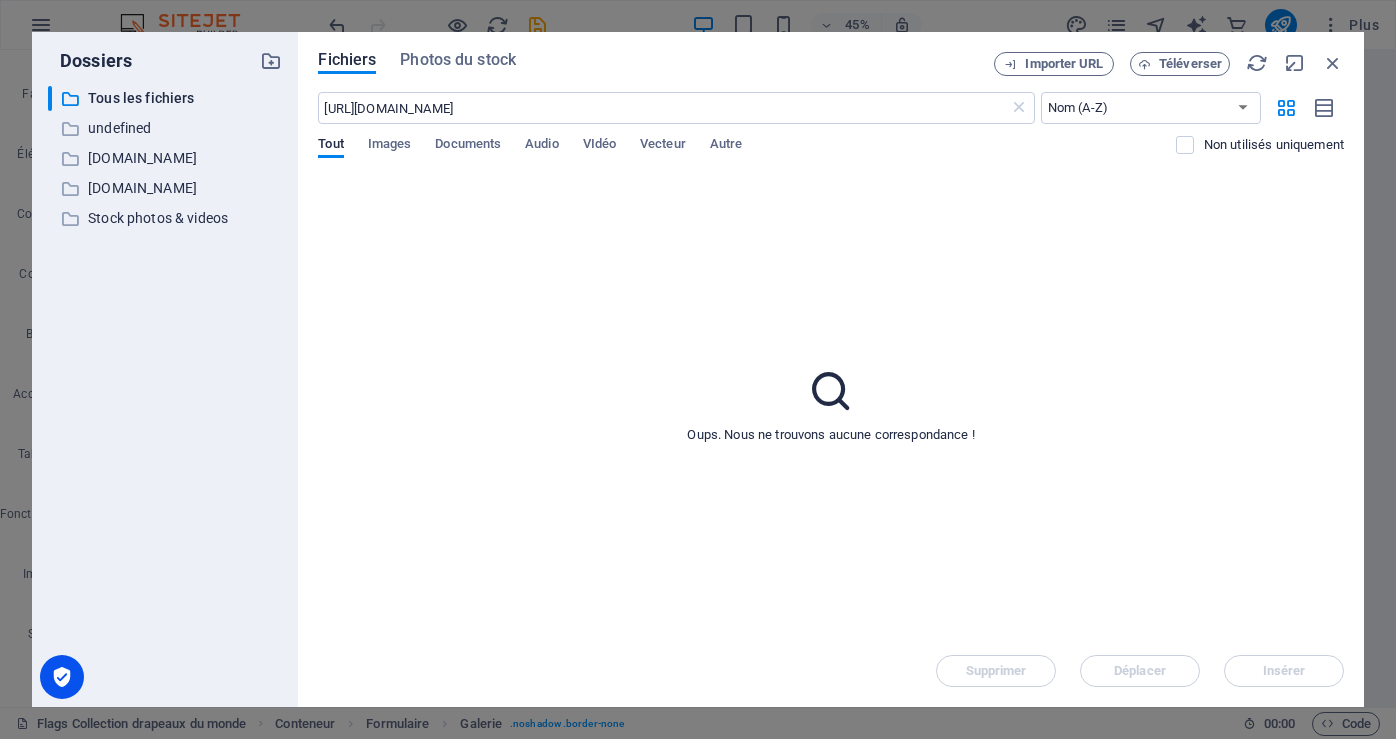 click on "Le plus récent d'abord Le plus ancien d'abord Nom (A-Z) Nom (Z-A) Taille (0-9) Taille (9-0) Résolution (0-9) Résolution (9-0)" at bounding box center (1151, 108) 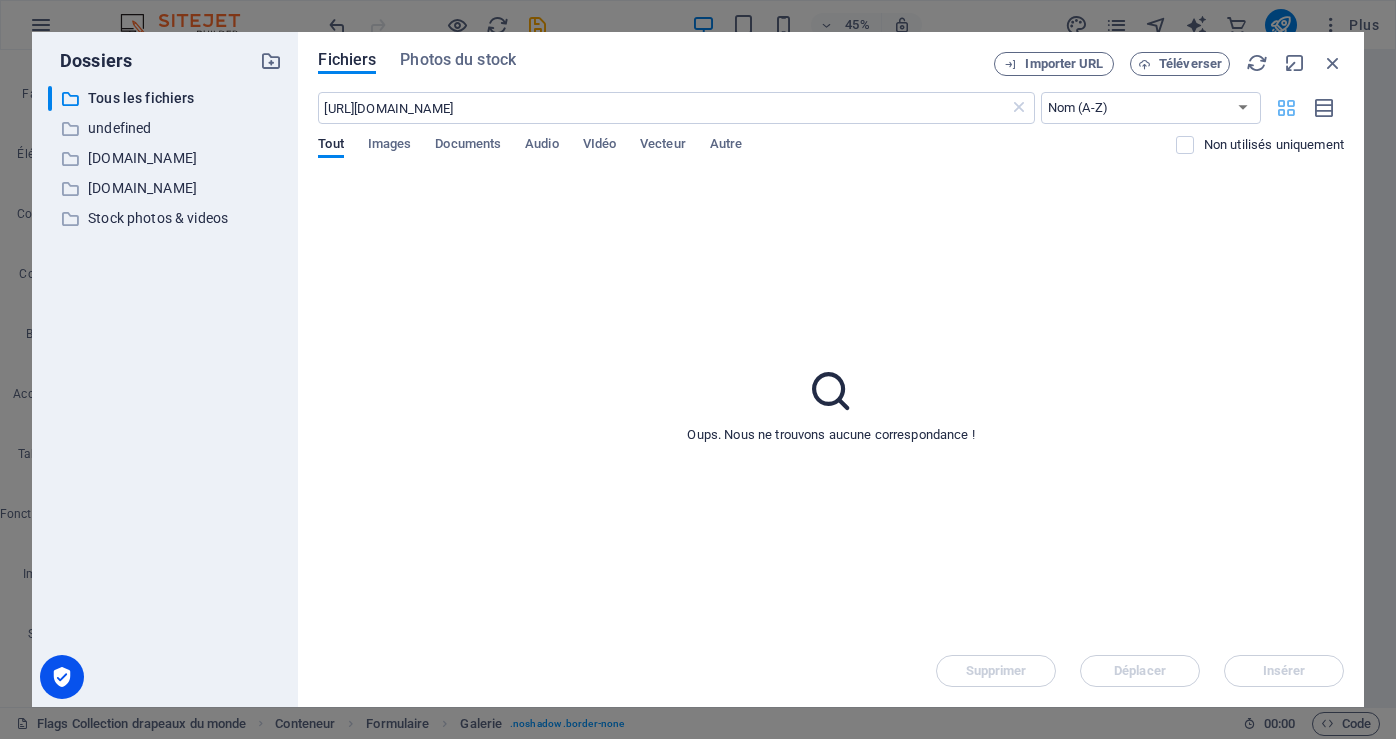 click at bounding box center (1286, 108) 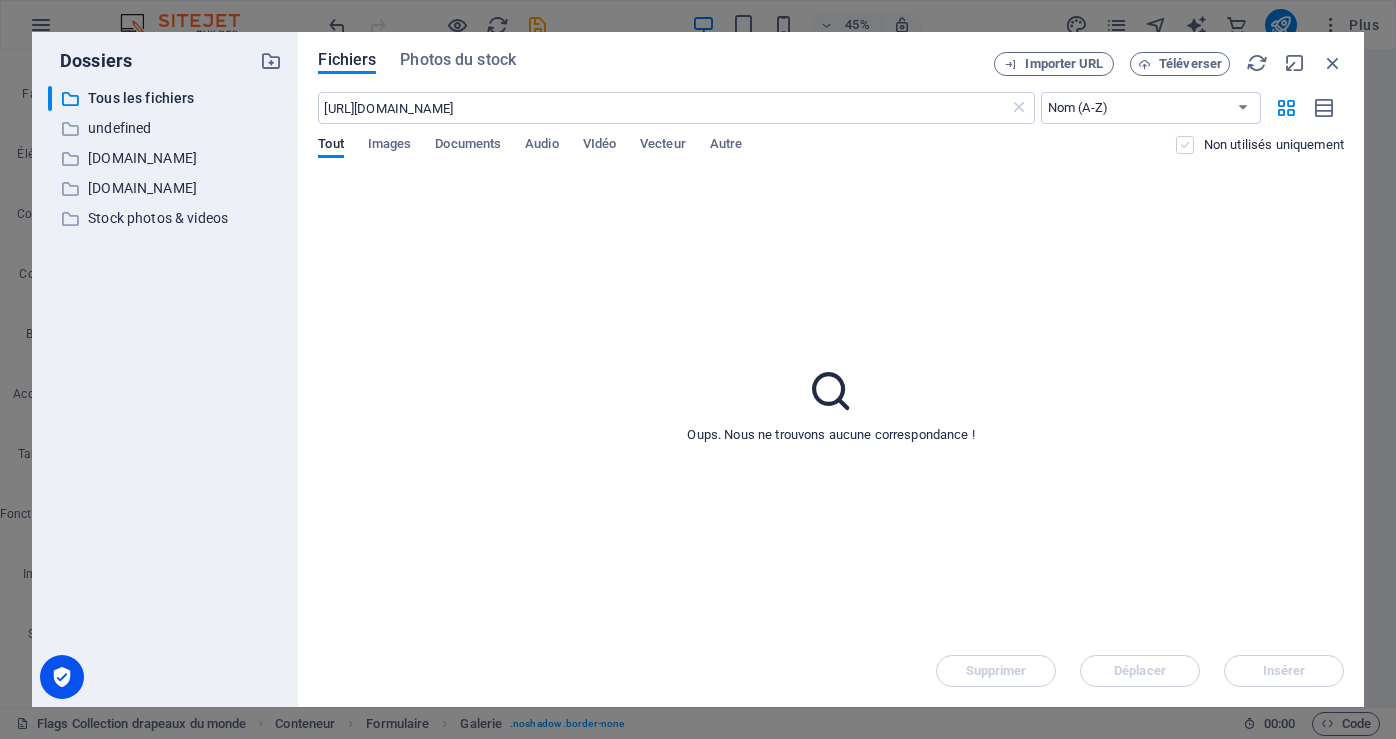 click at bounding box center (1185, 145) 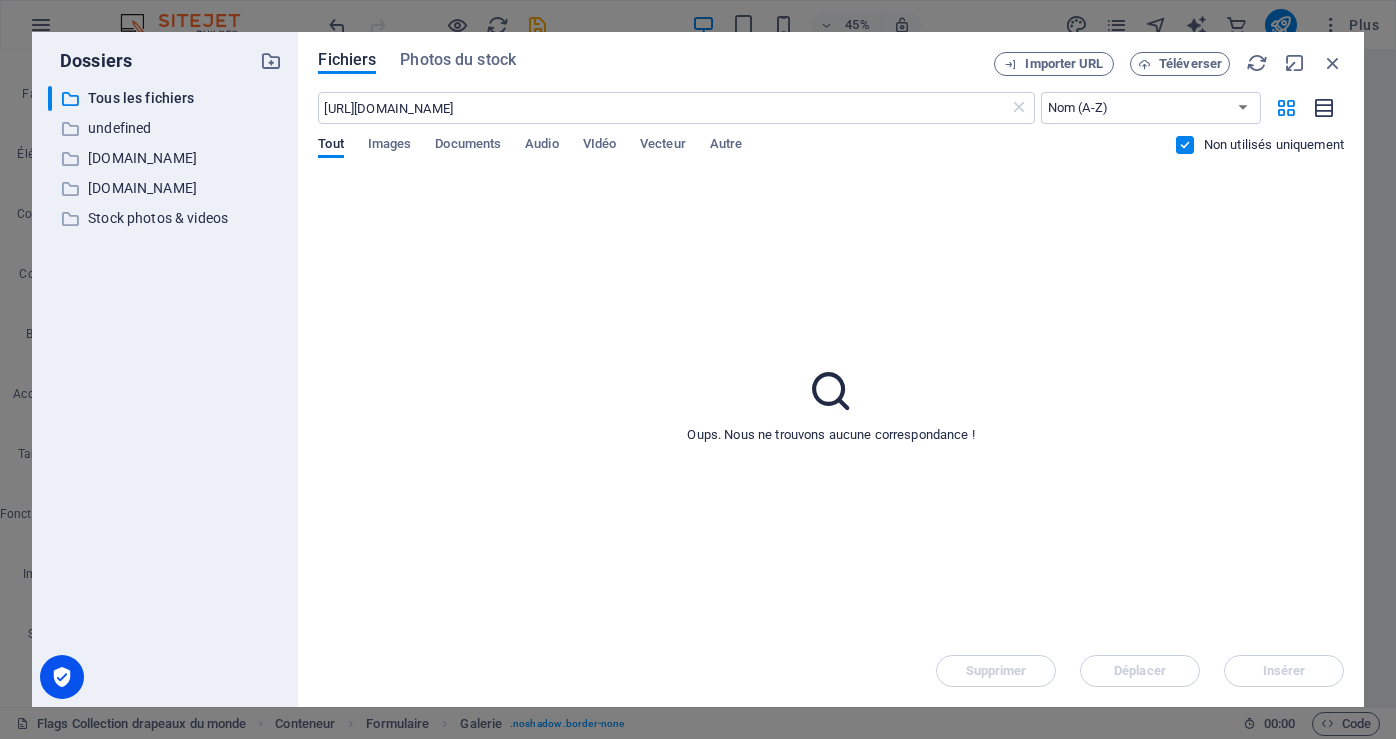 click at bounding box center (1325, 108) 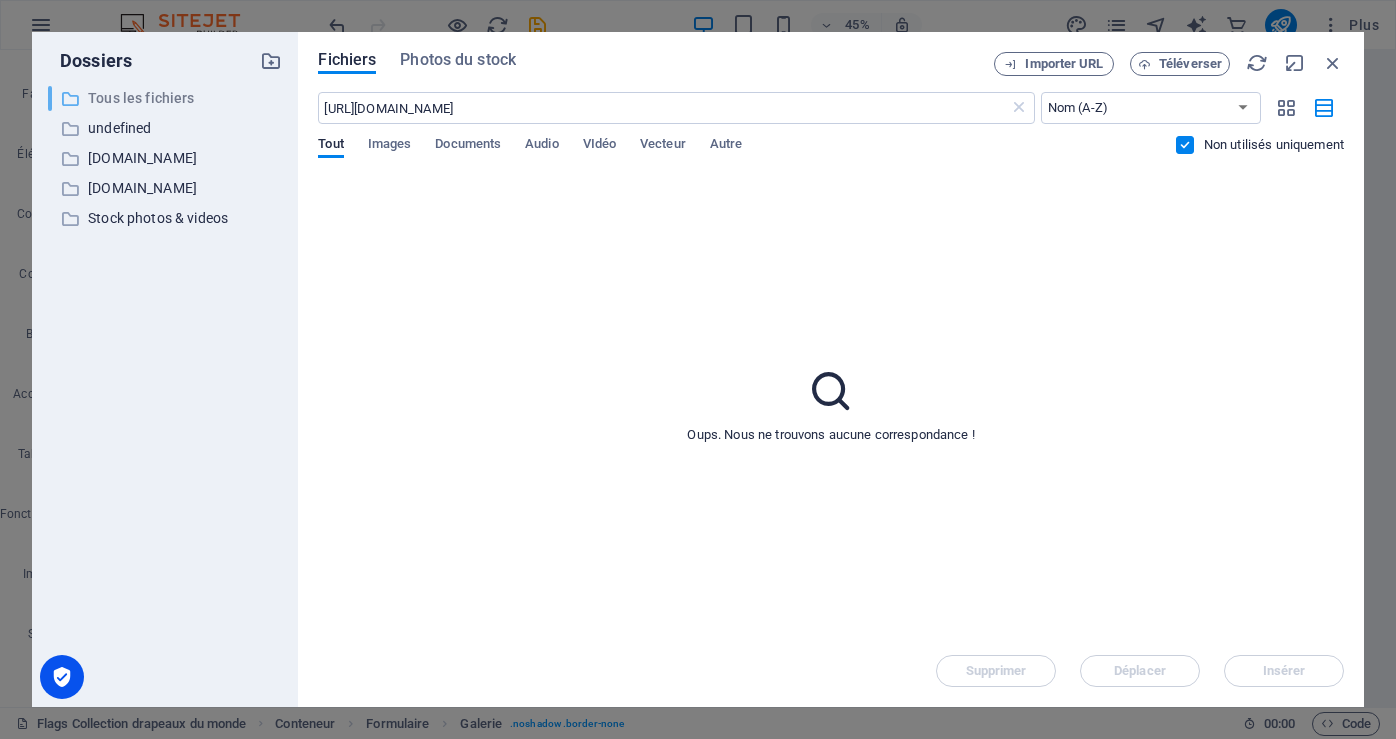 click on "Tous les fichiers" at bounding box center (167, 98) 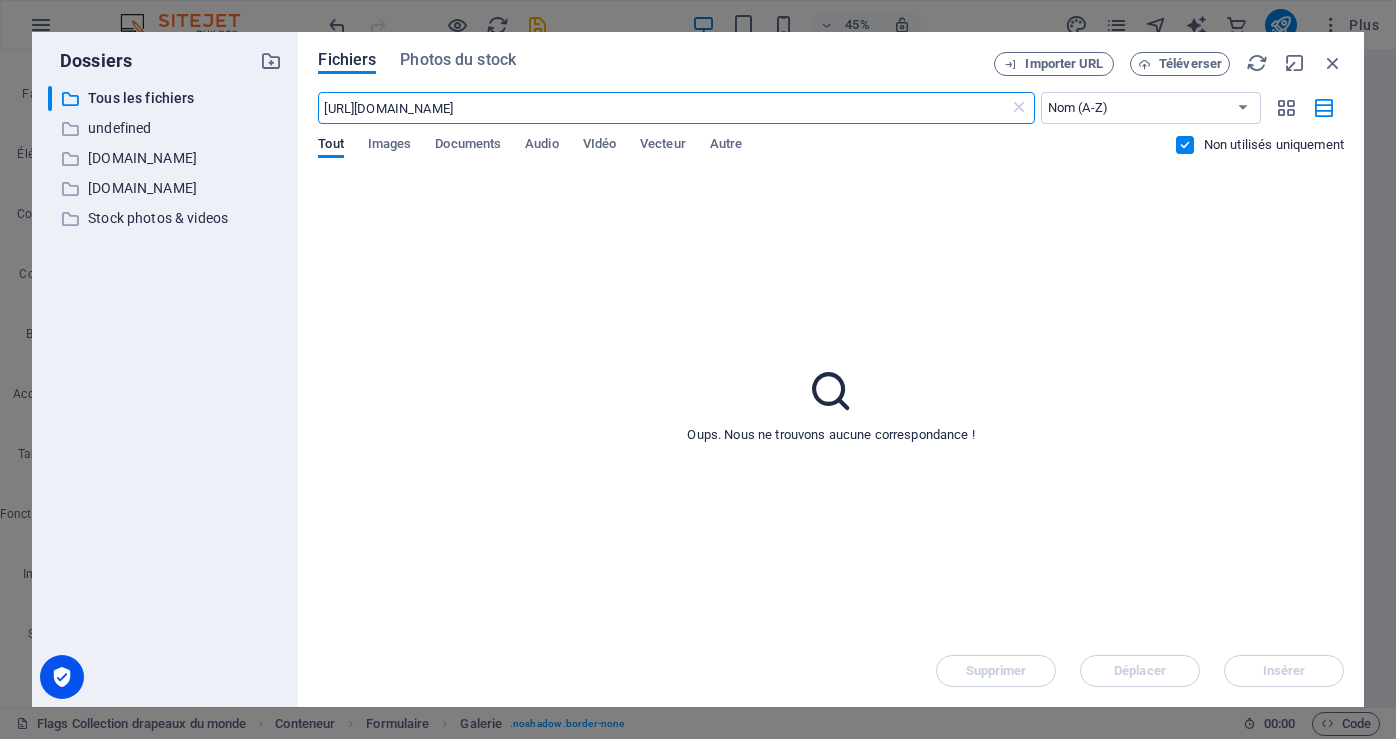 click on "[URL][DOMAIN_NAME]" at bounding box center [663, 108] 